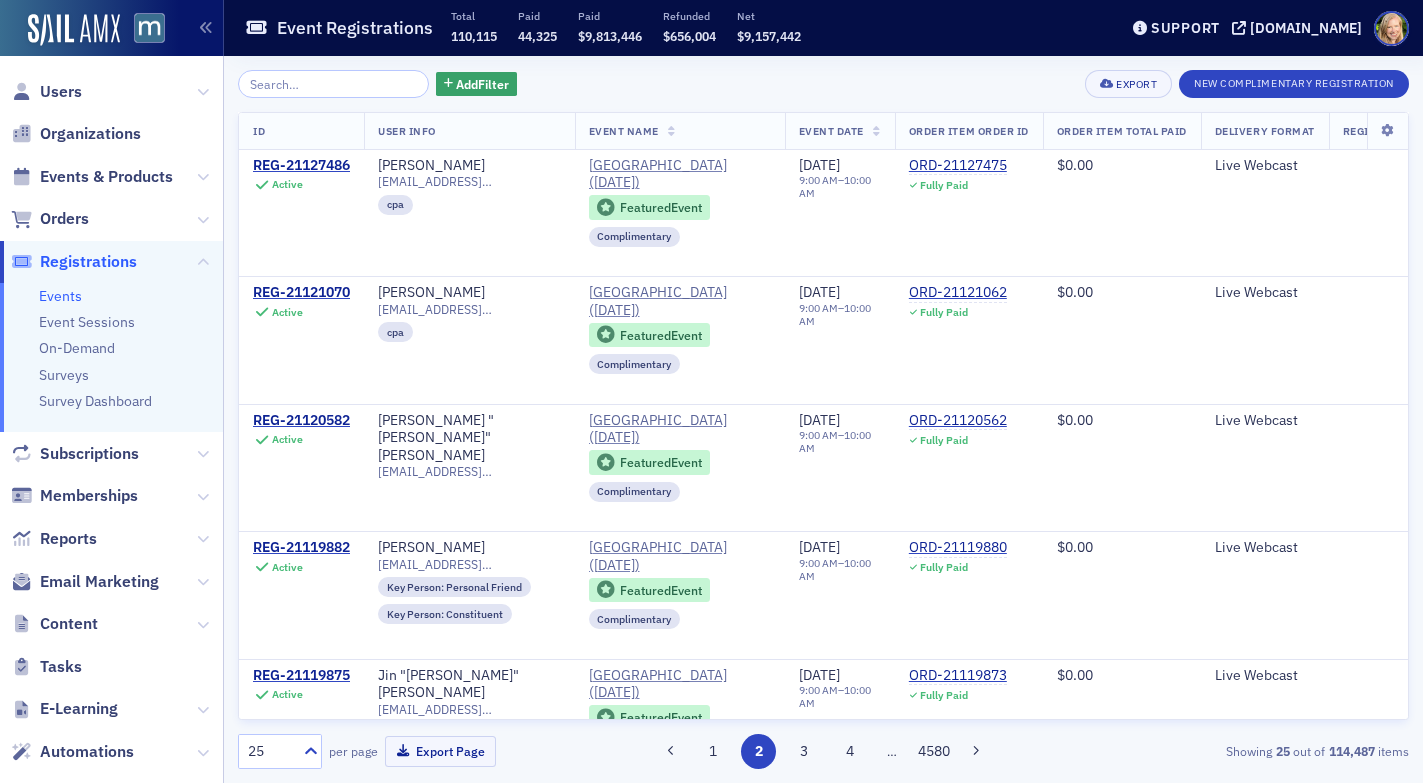 scroll, scrollTop: 0, scrollLeft: 0, axis: both 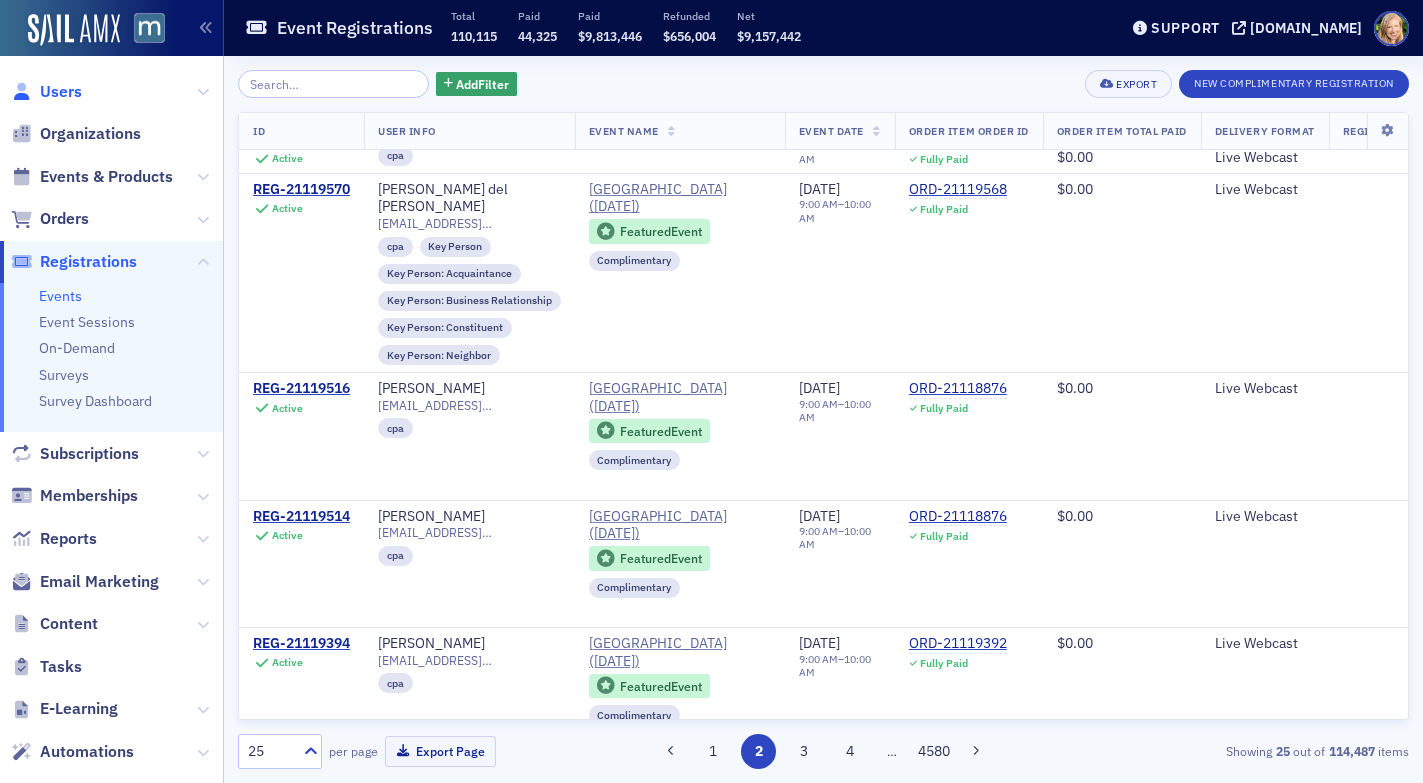 click on "Users" 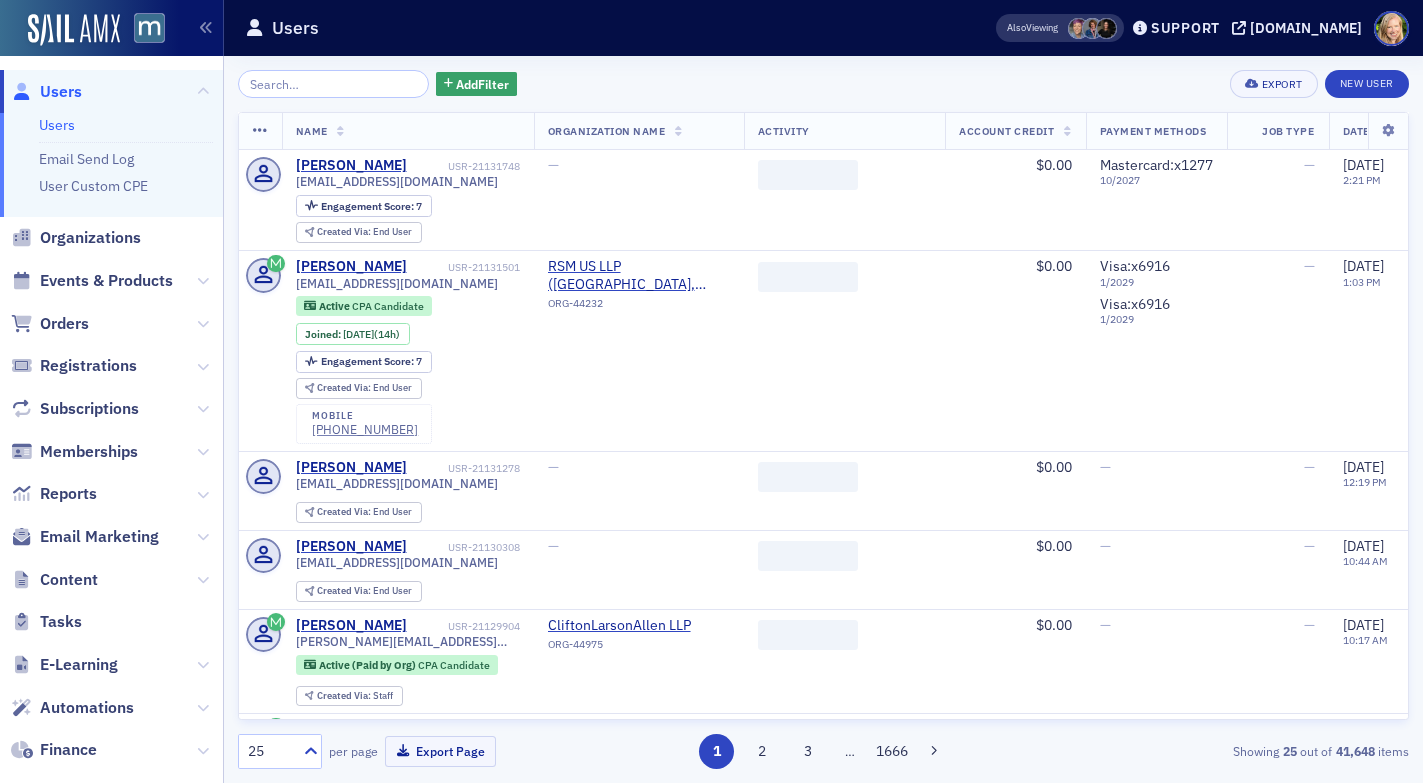 click 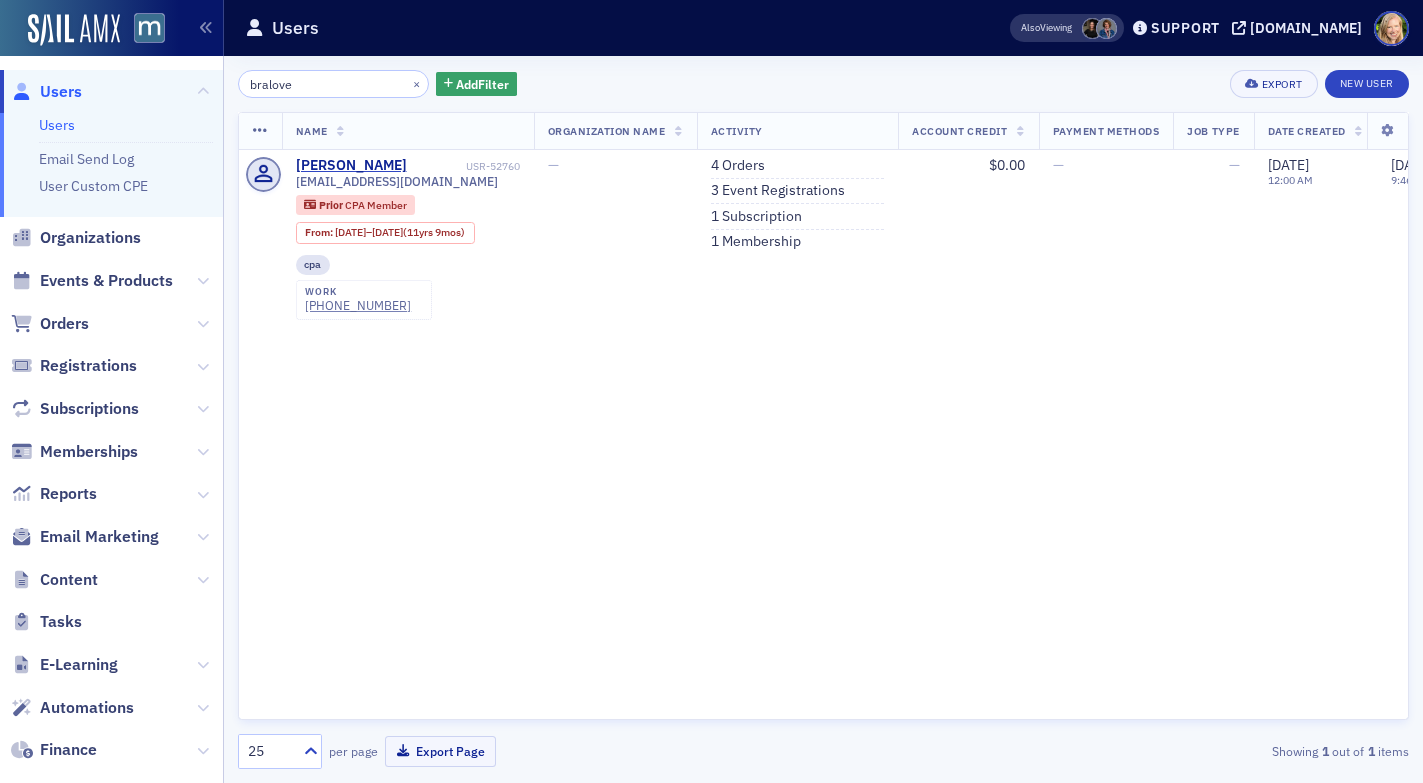 type on "bralove" 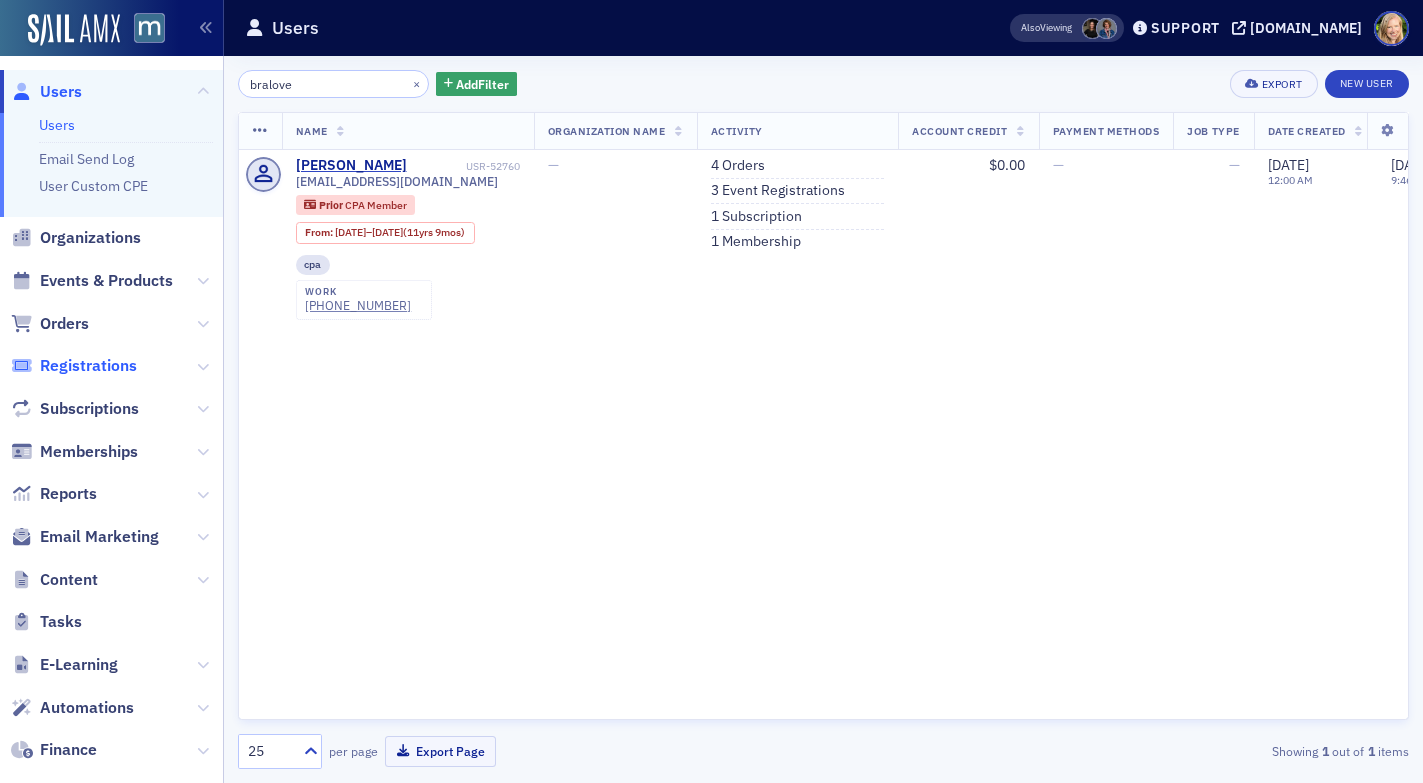 click on "Registrations" 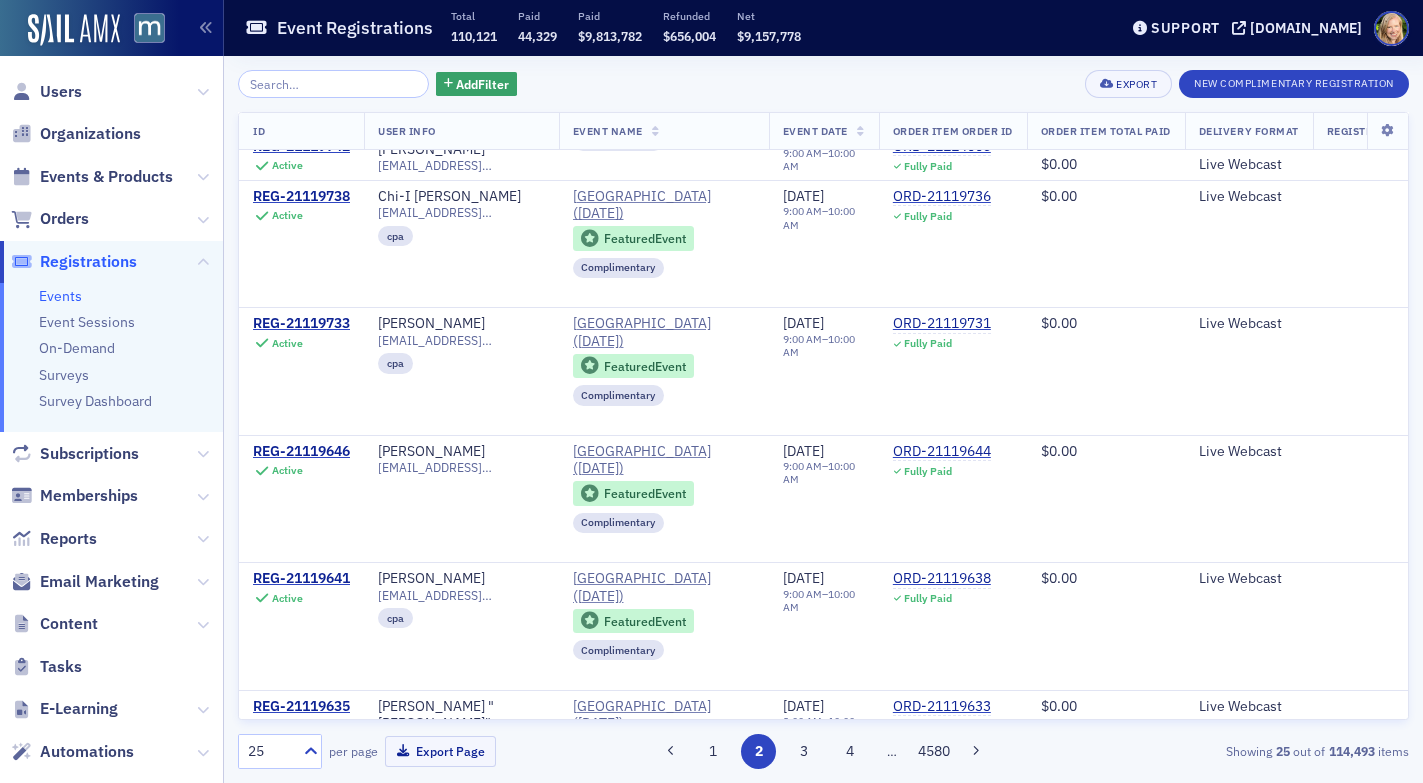 scroll, scrollTop: 2633, scrollLeft: 0, axis: vertical 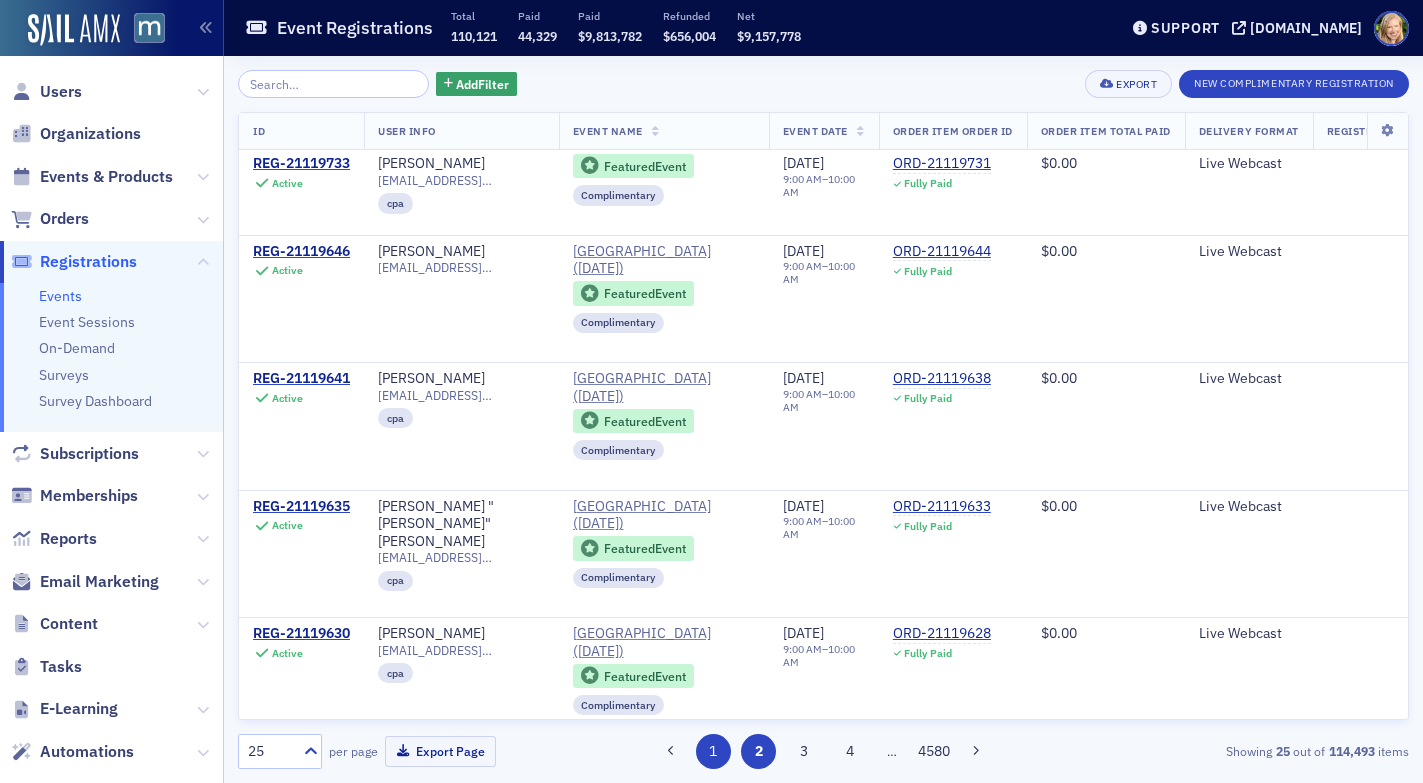 click on "1" 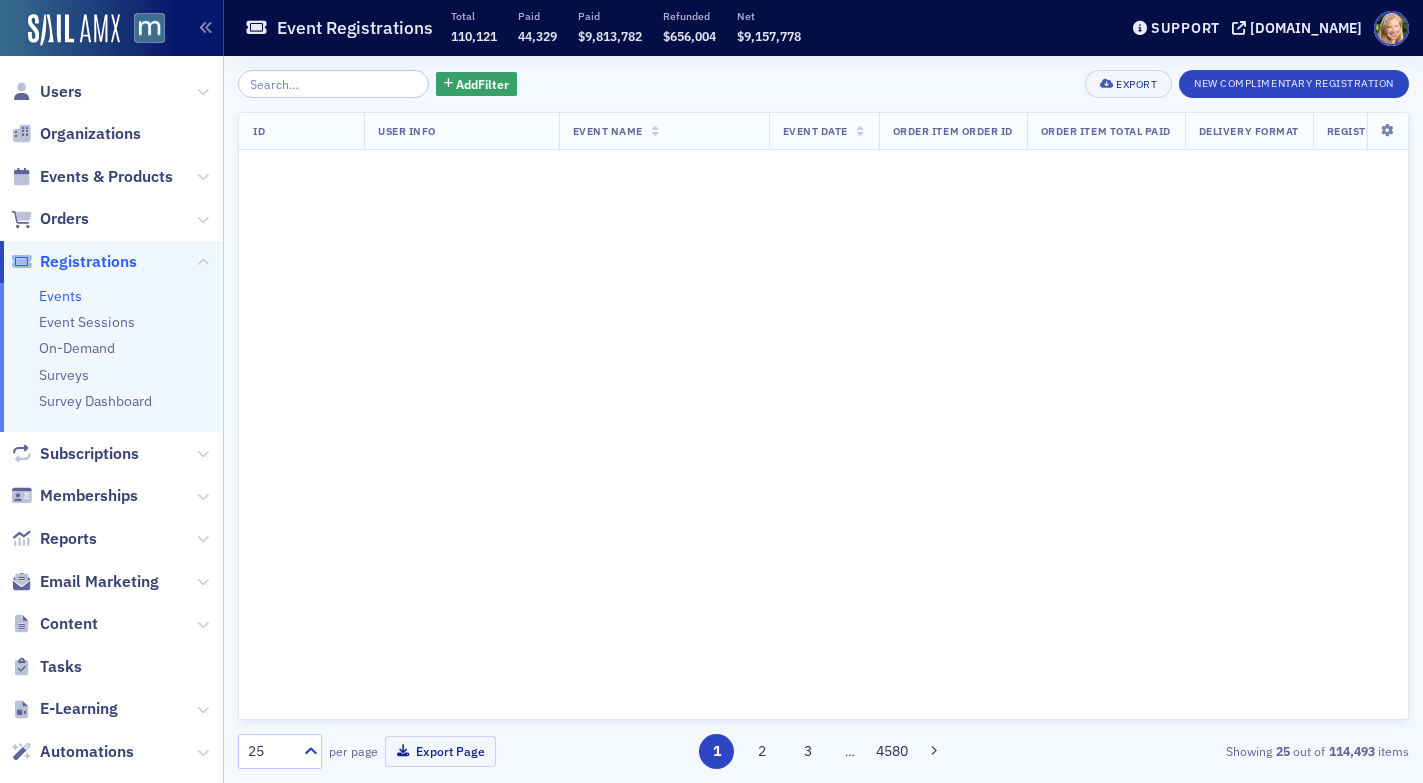 scroll, scrollTop: 0, scrollLeft: 0, axis: both 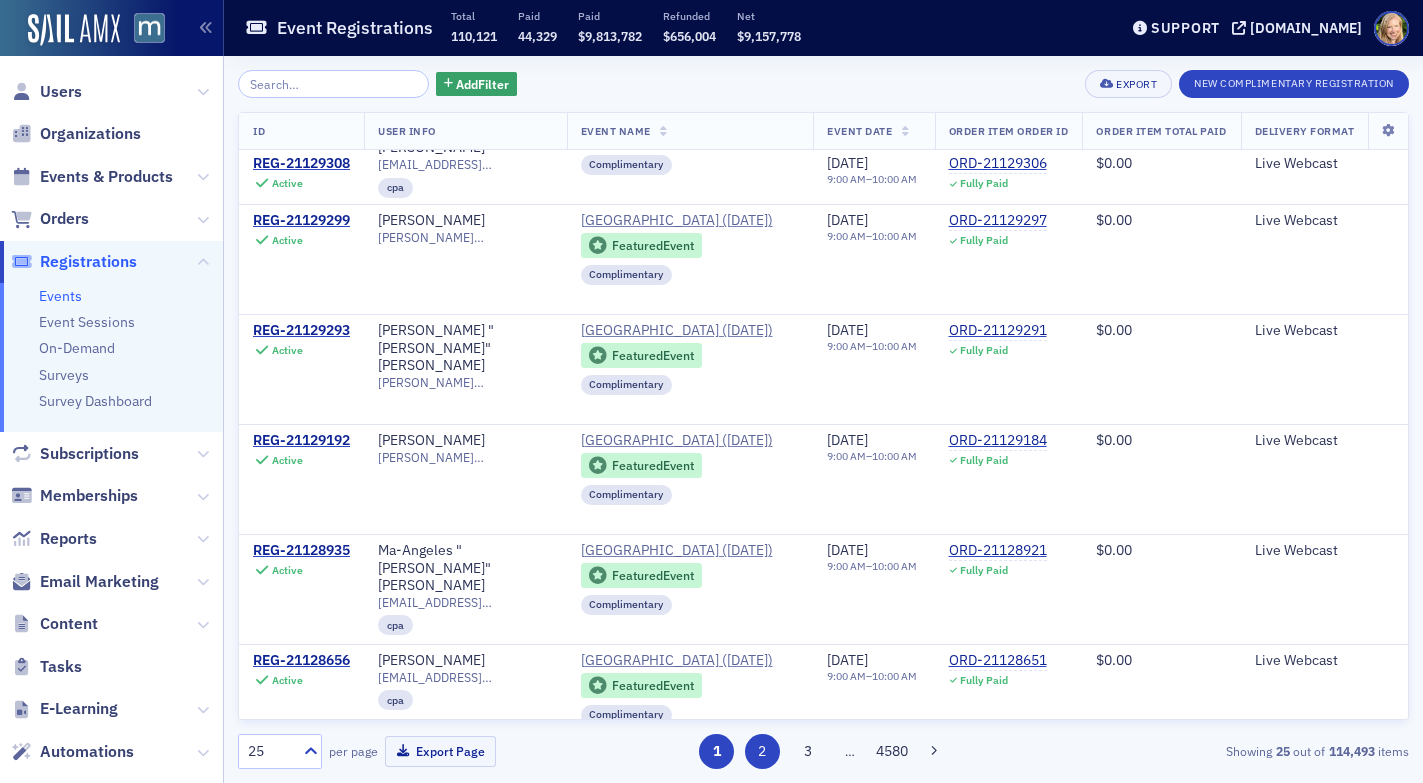 click on "2" 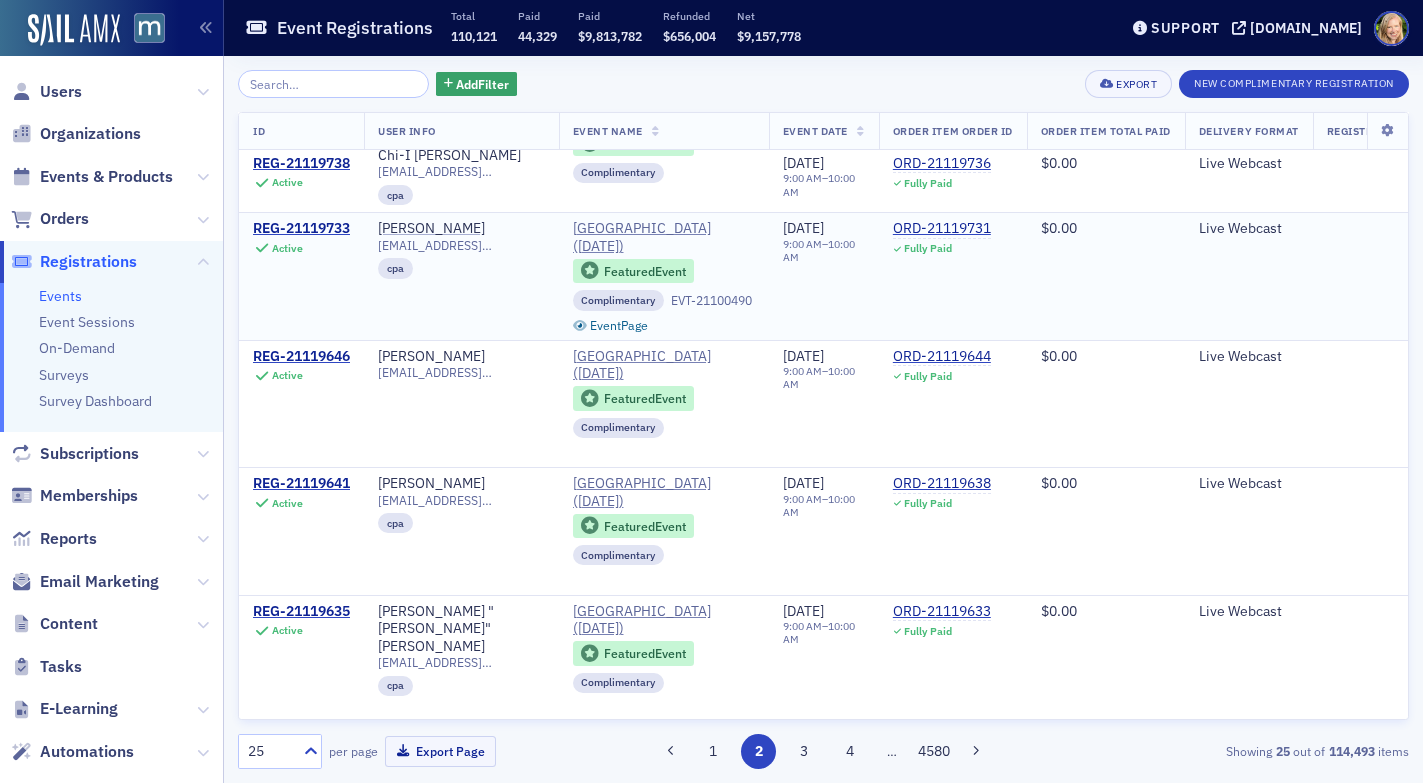 scroll, scrollTop: 2633, scrollLeft: 0, axis: vertical 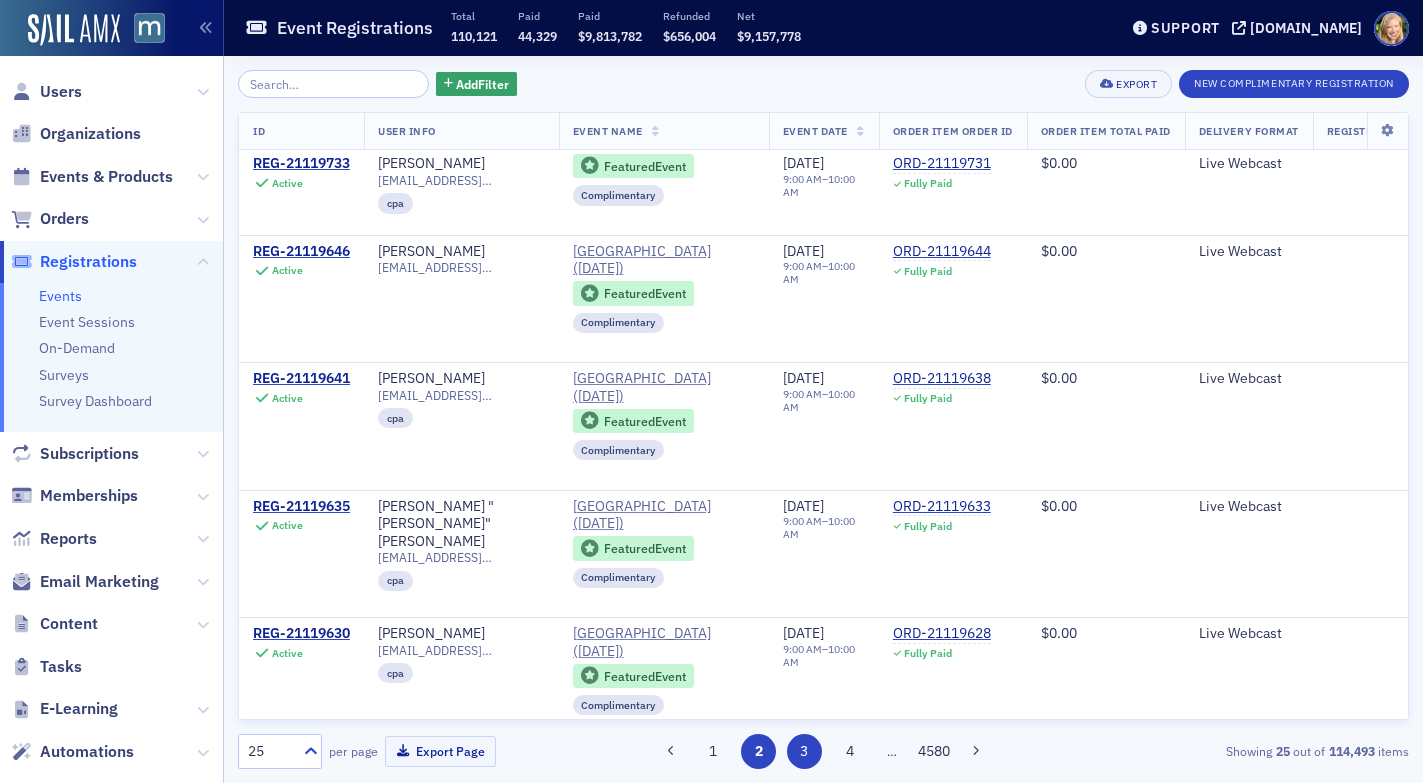 click on "3" 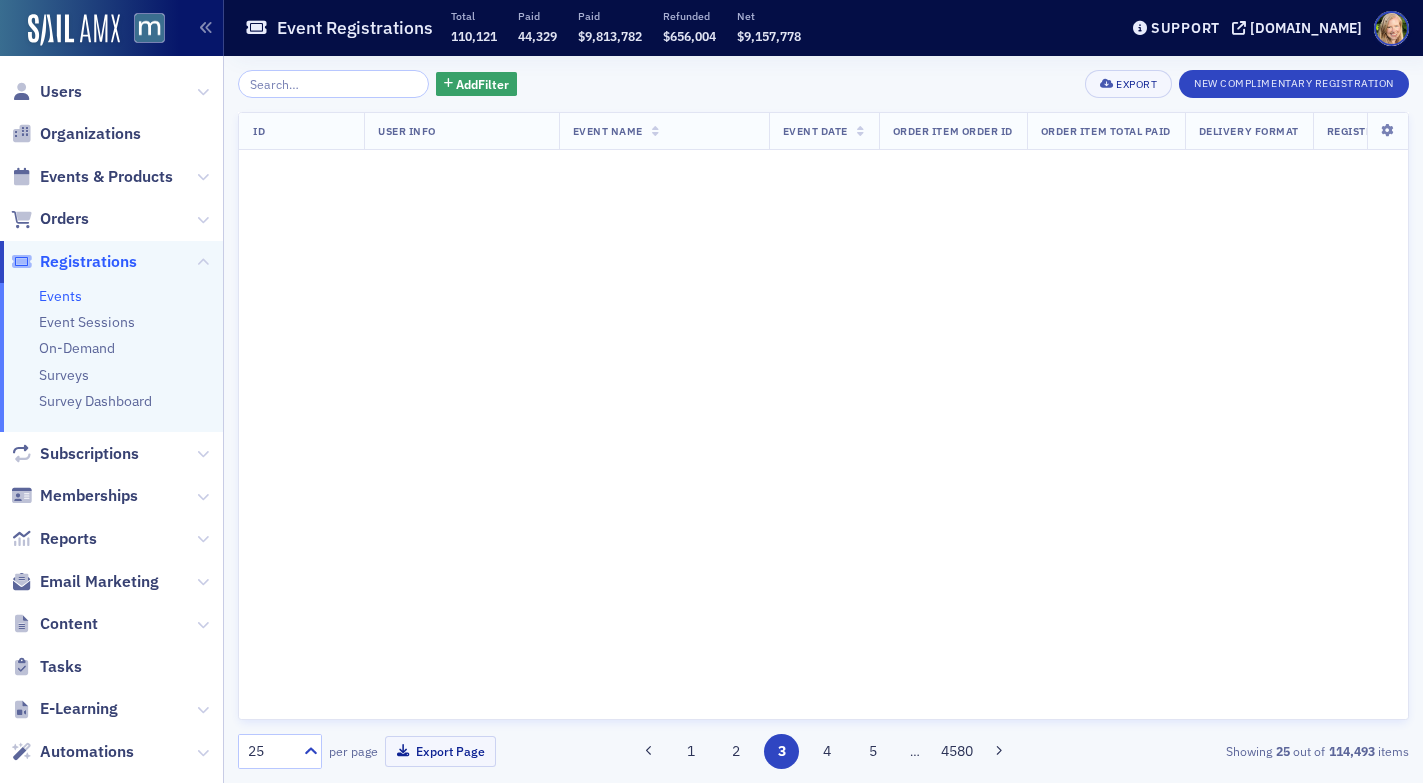 scroll, scrollTop: 0, scrollLeft: 0, axis: both 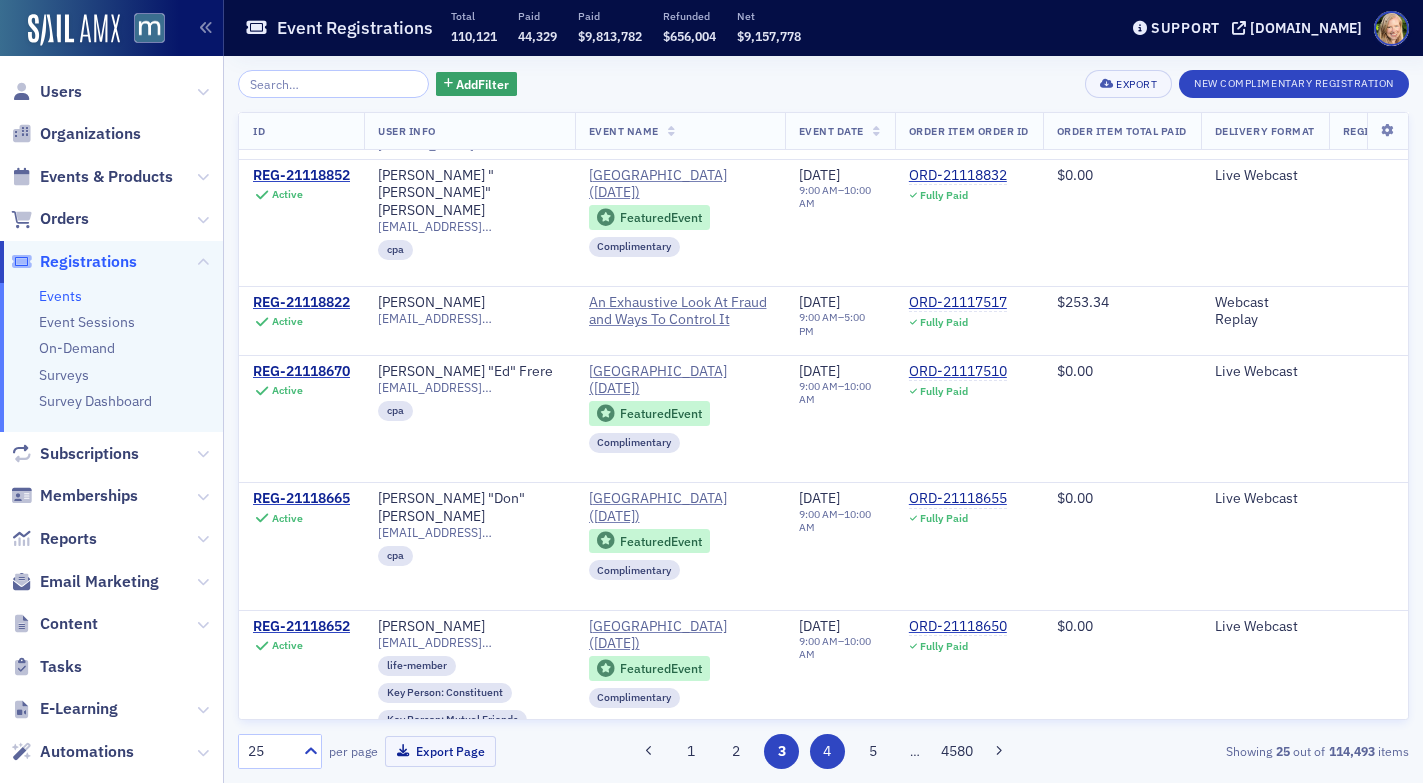 click on "4" 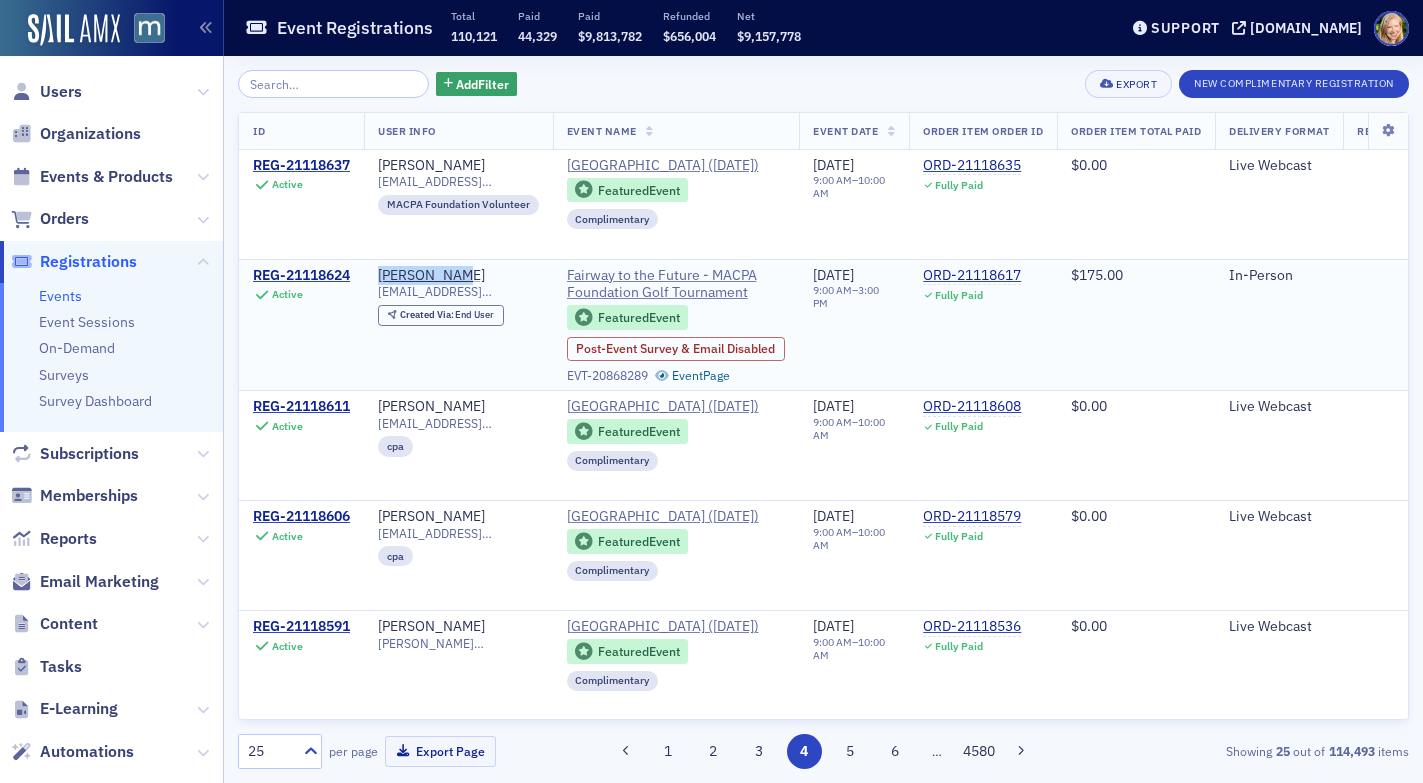 drag, startPoint x: 466, startPoint y: 273, endPoint x: 372, endPoint y: 273, distance: 94 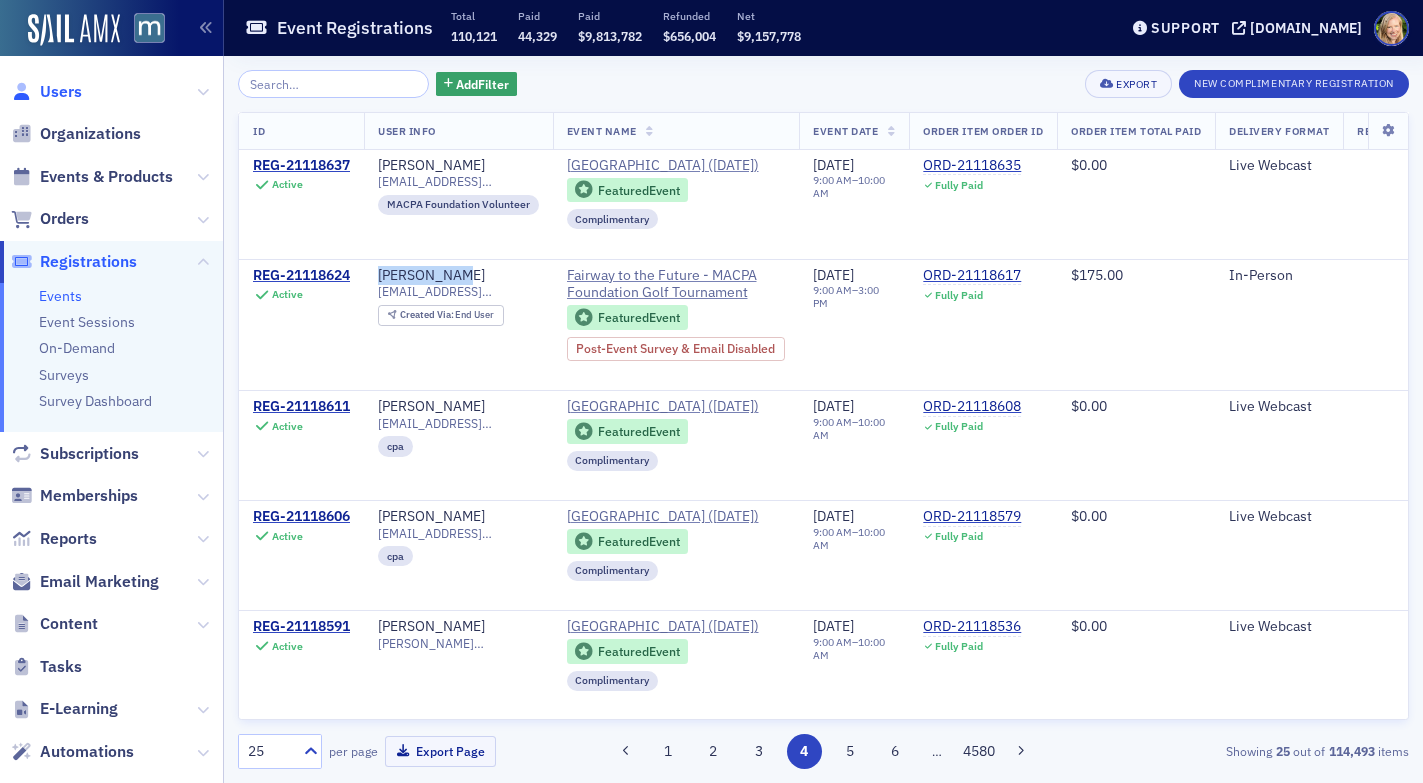 click on "Users" 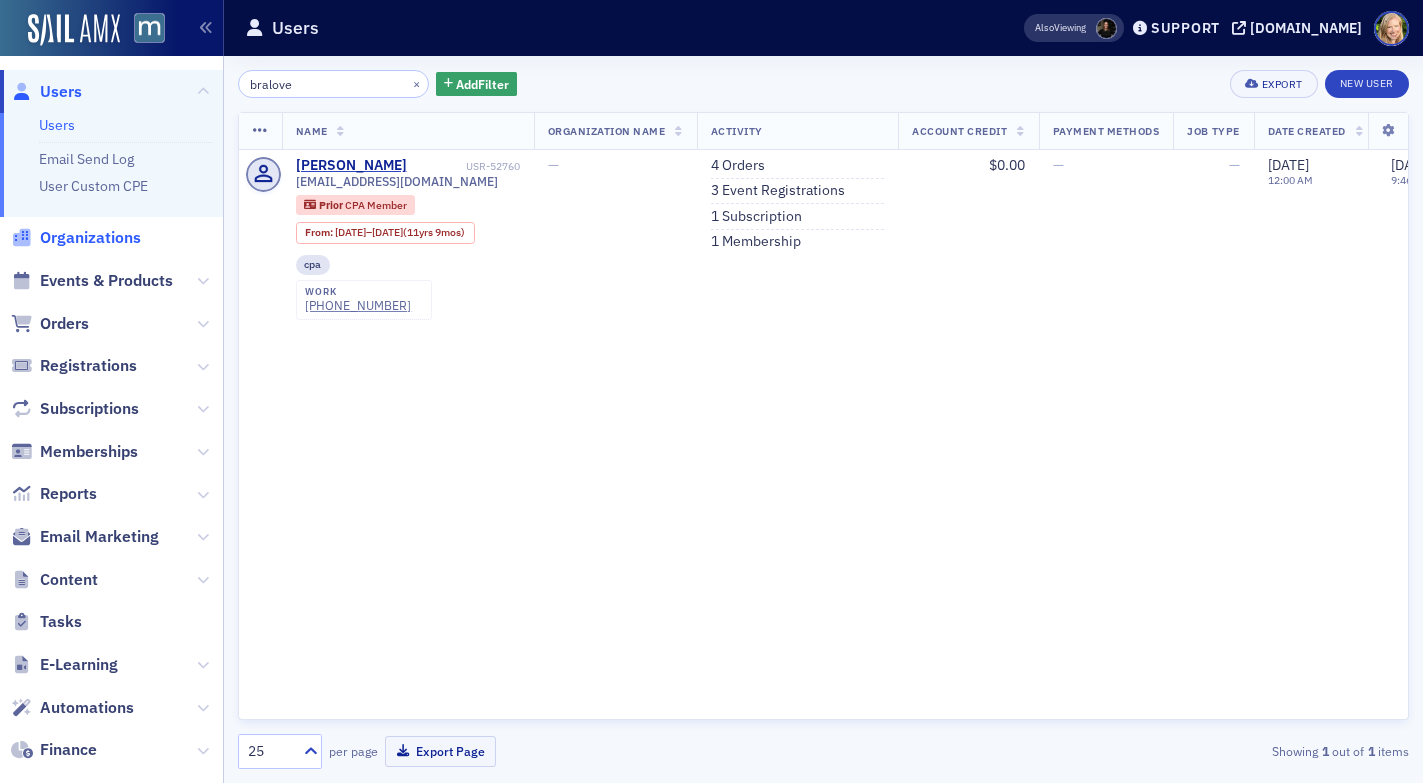 click on "Organizations" 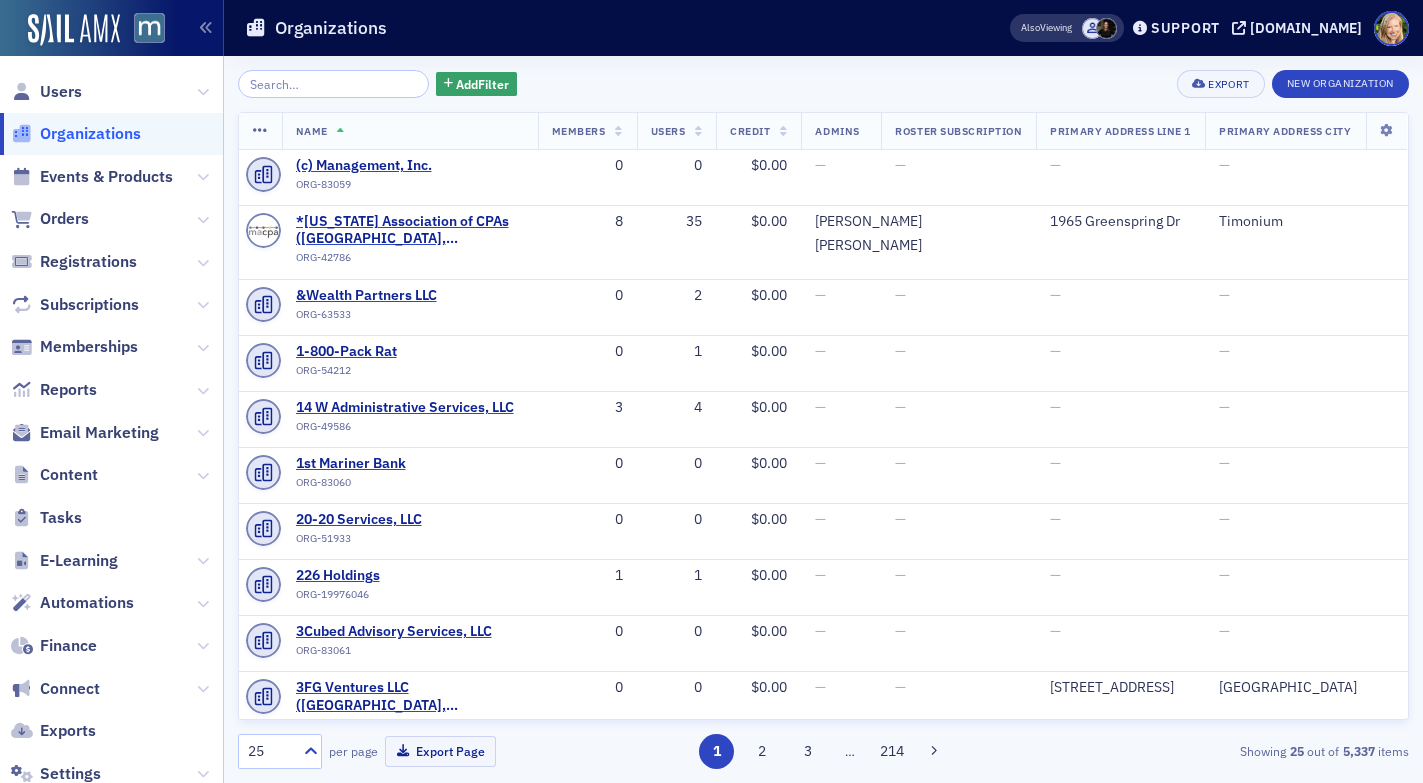click 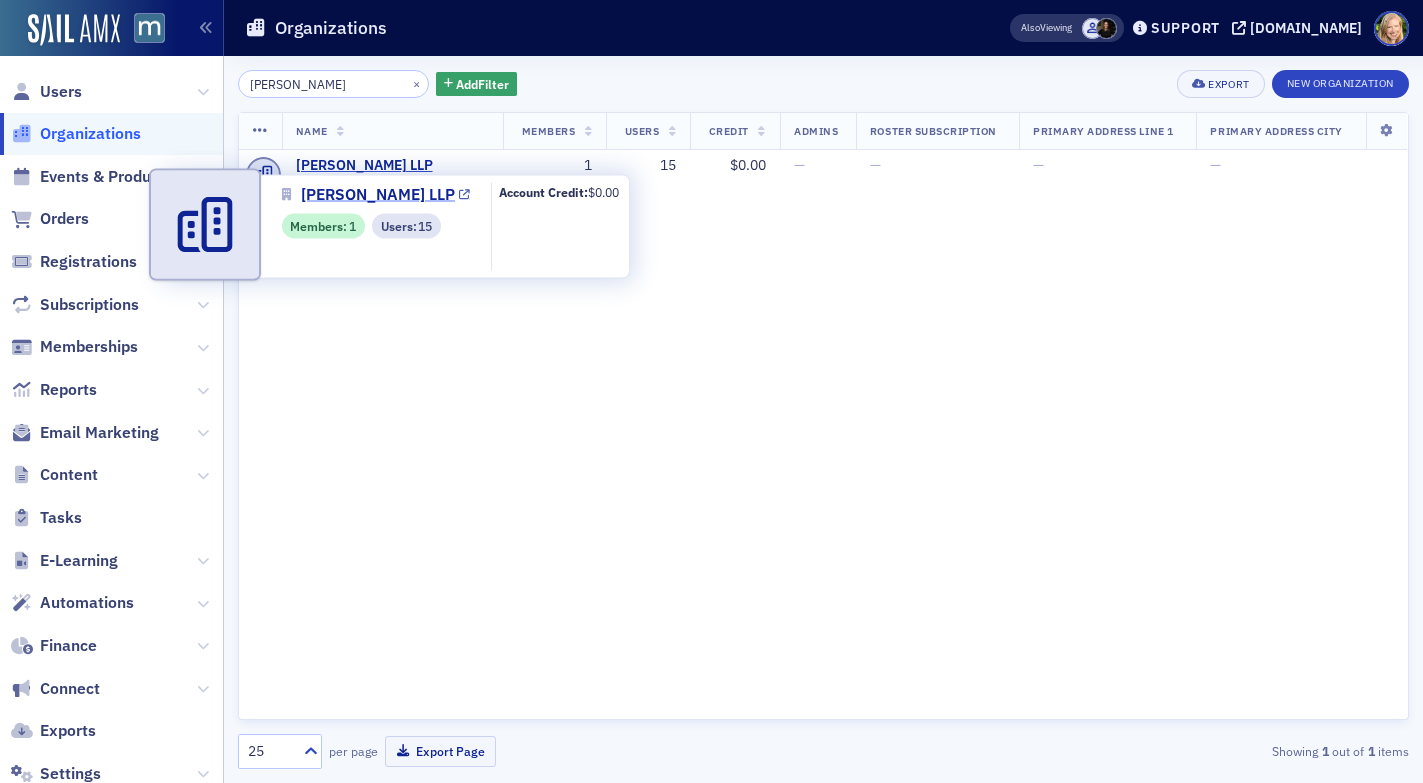 type on "[PERSON_NAME]" 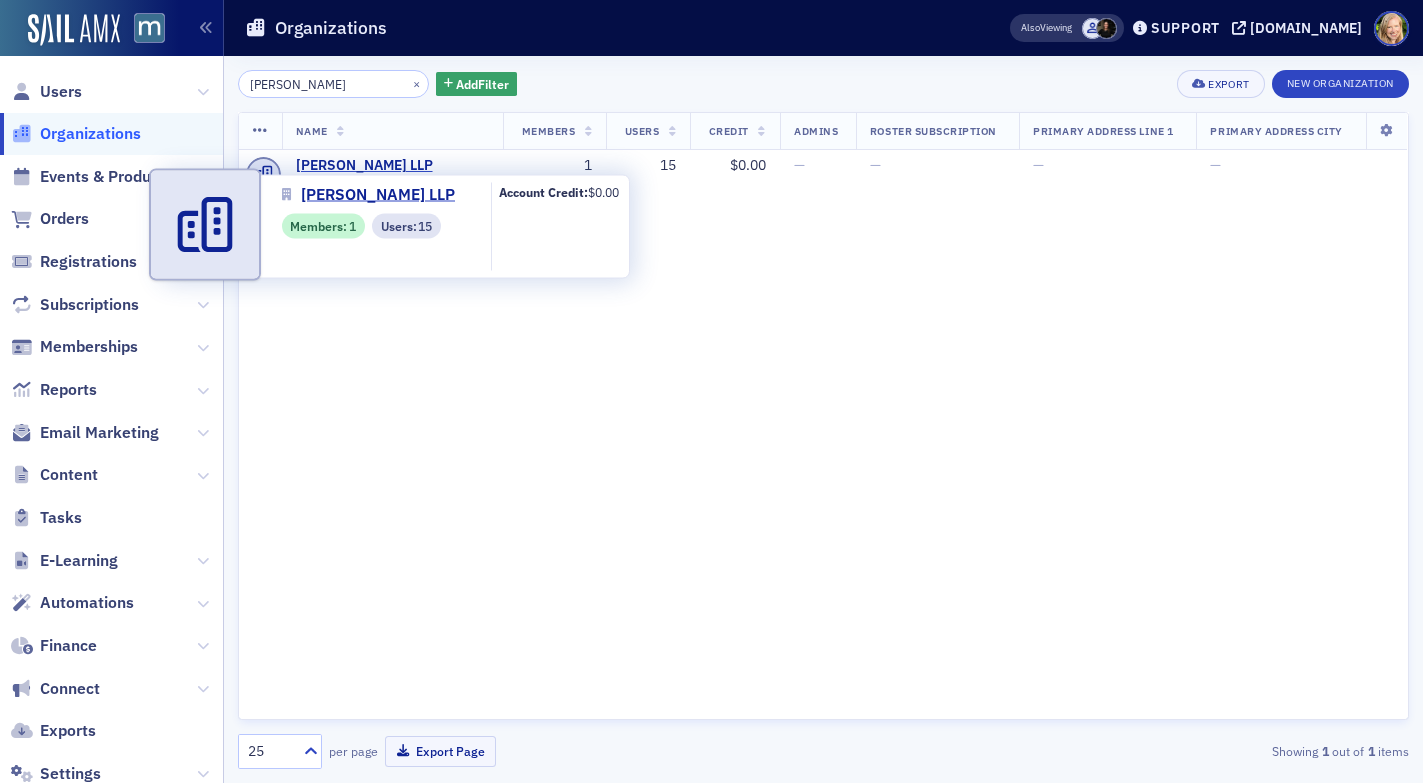 click on "Name   Members   Users   Credit   Admins   Roster Subscription   Primary Address Line 1   Primary Address City   [PERSON_NAME] LLP ORG-42891 1 15 $0.00 — — — —" 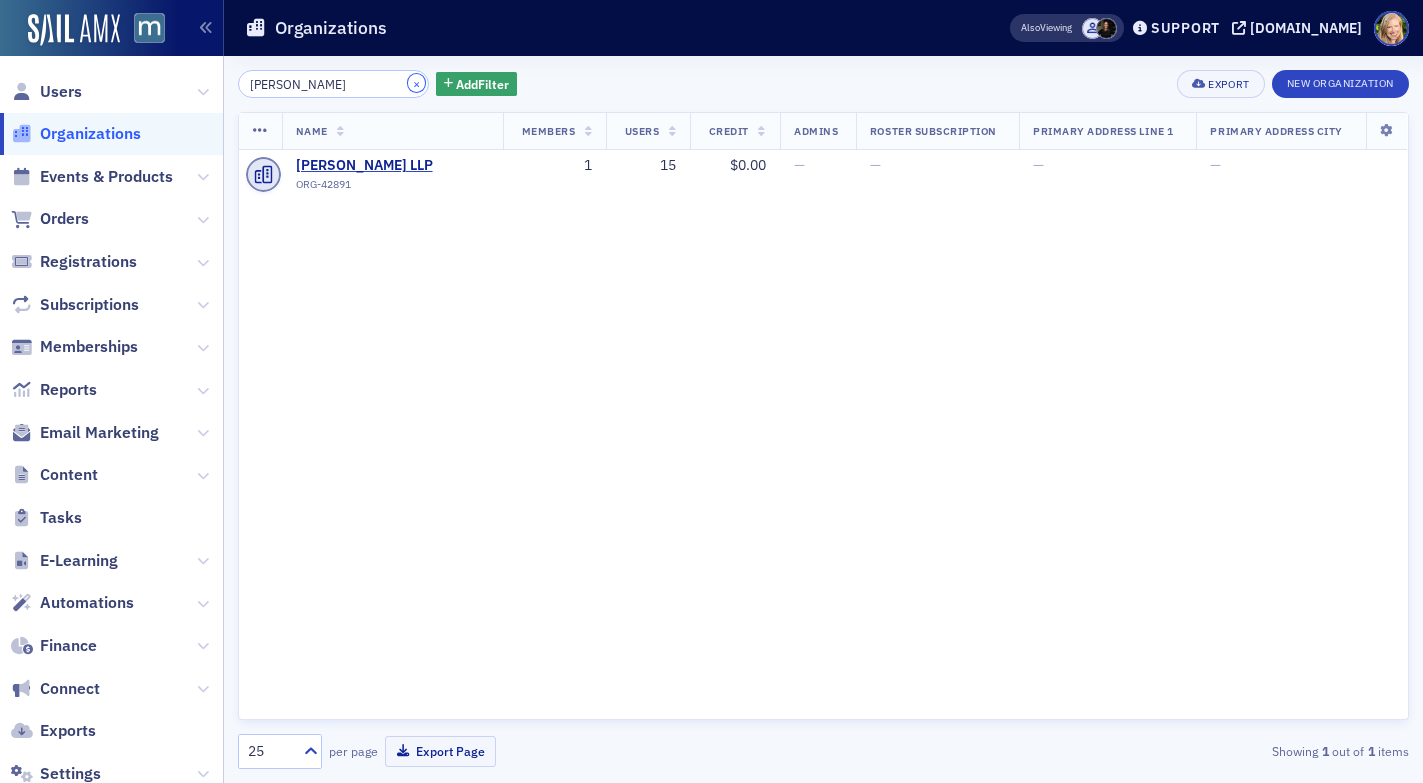 click on "×" 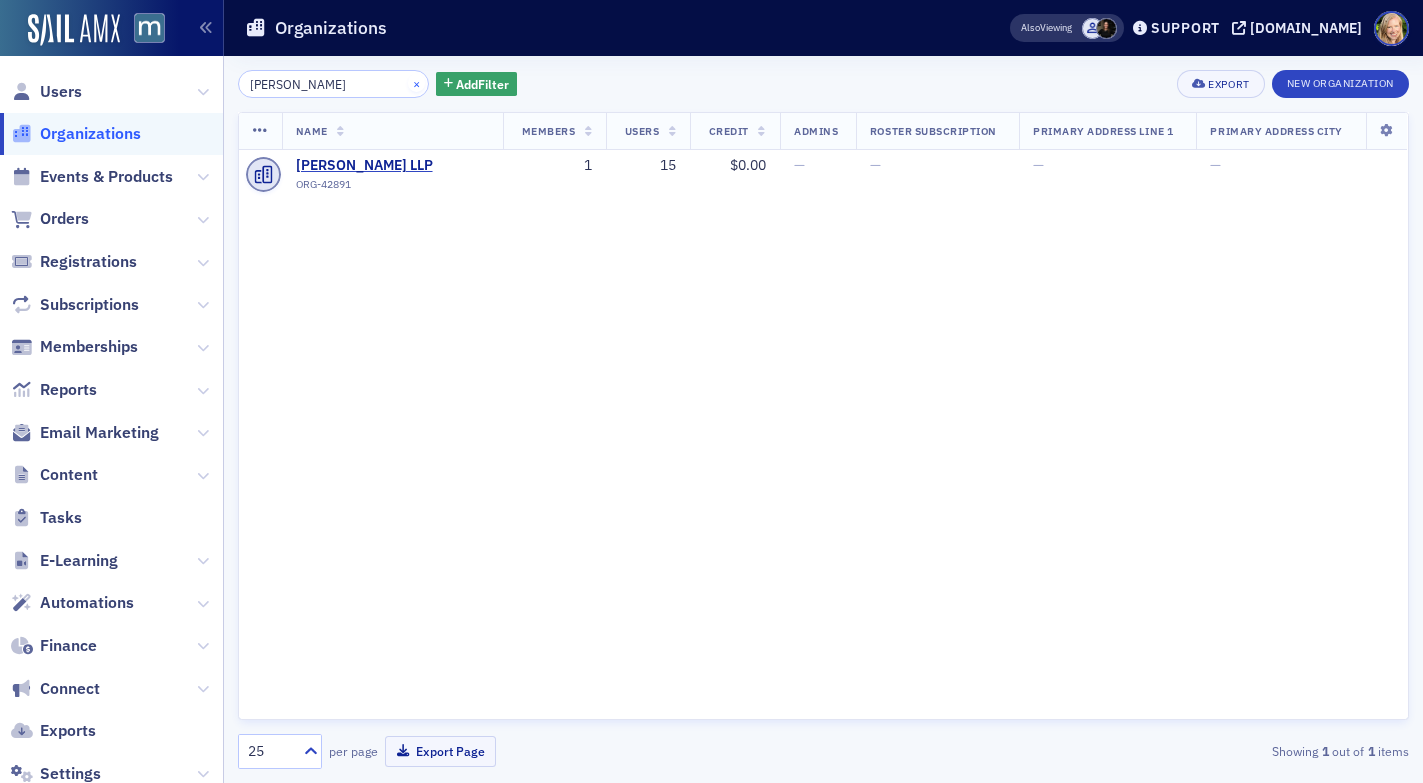 type 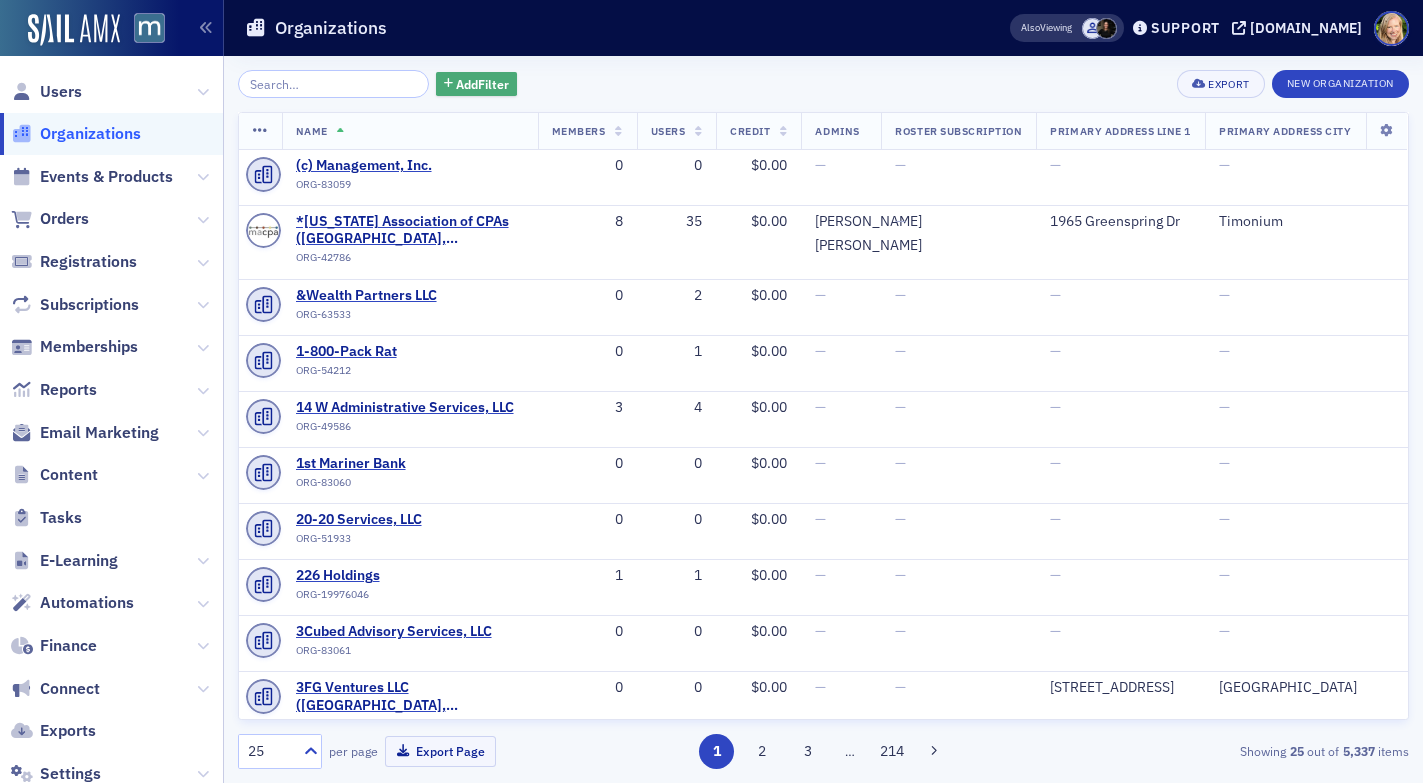 click on "Add  Filter" 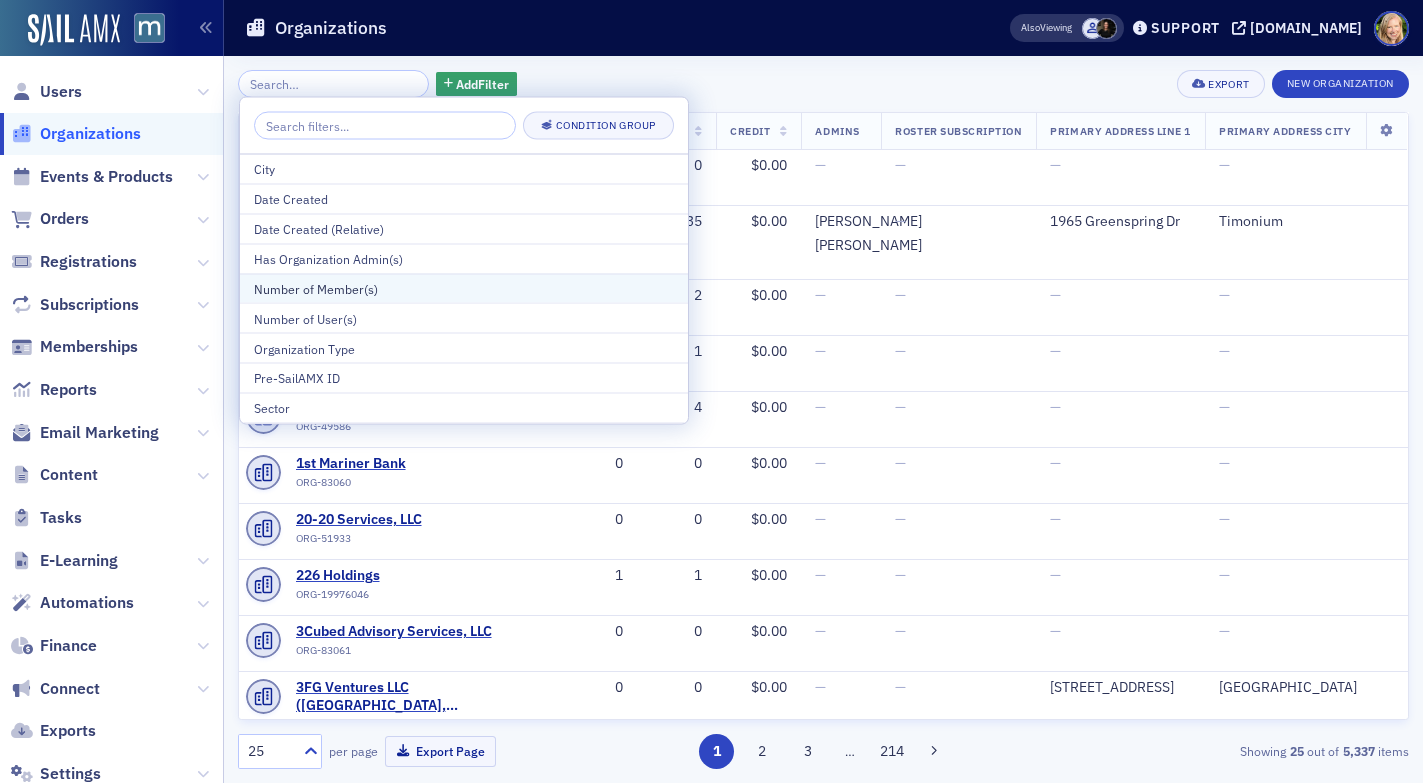 click on "Number of Member(s)" at bounding box center [464, 288] 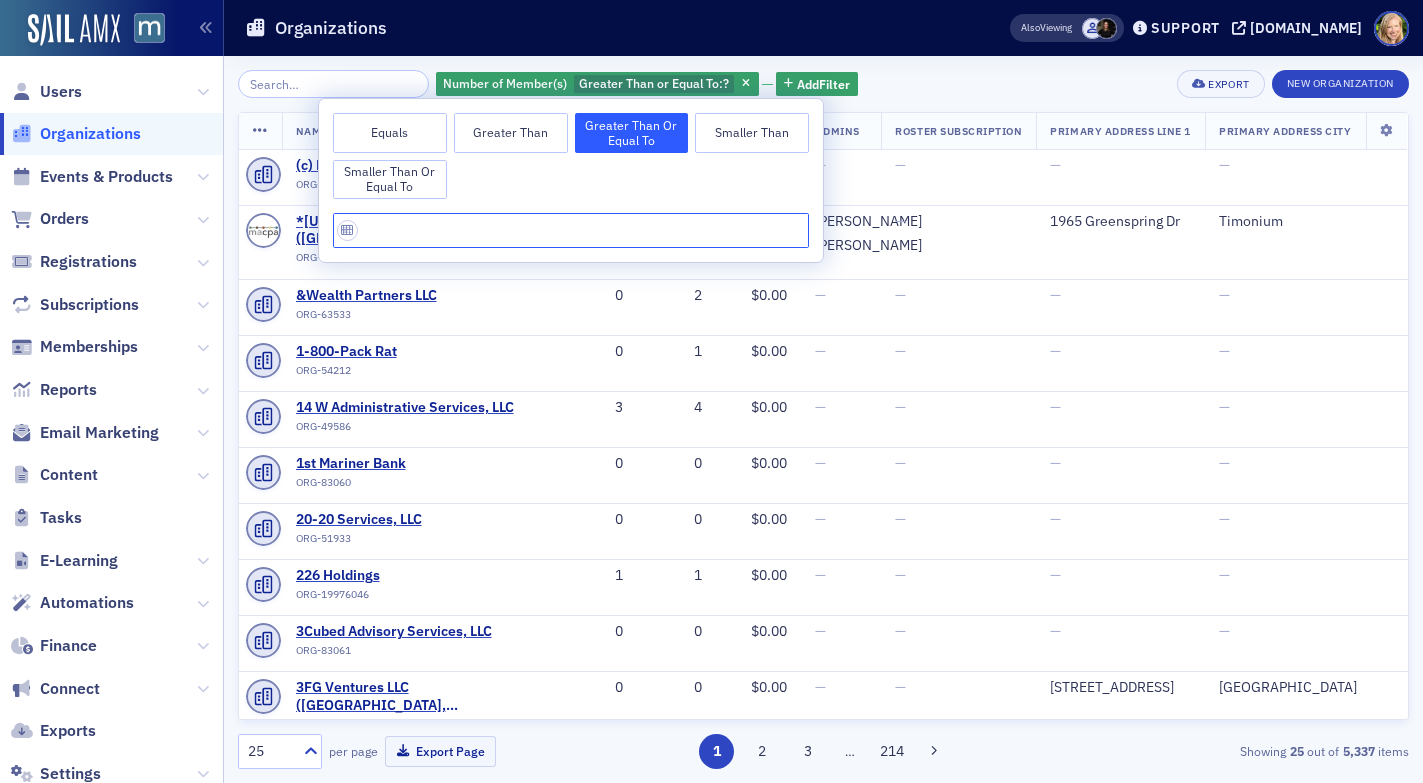 click at bounding box center [571, 230] 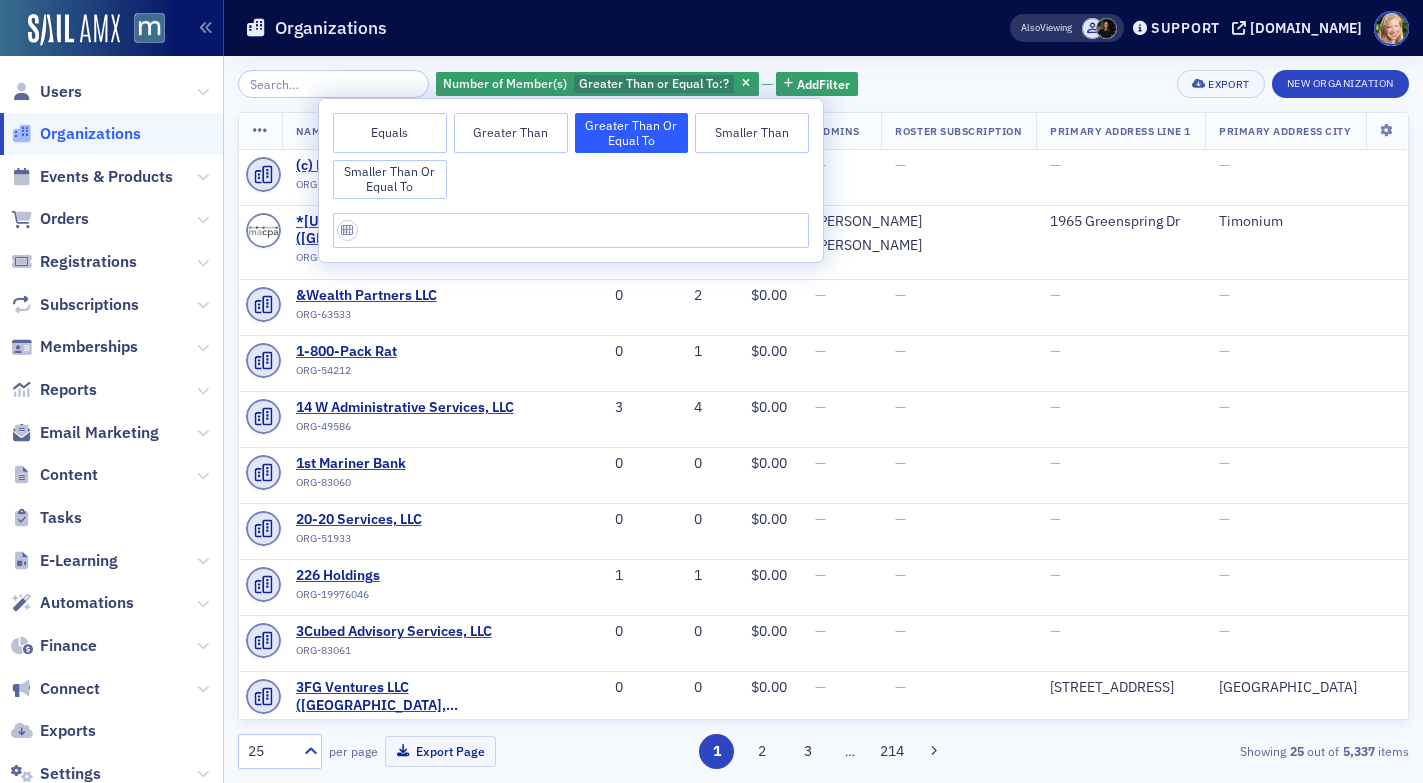 click on "Greater Than or Equal To" at bounding box center [632, 133] 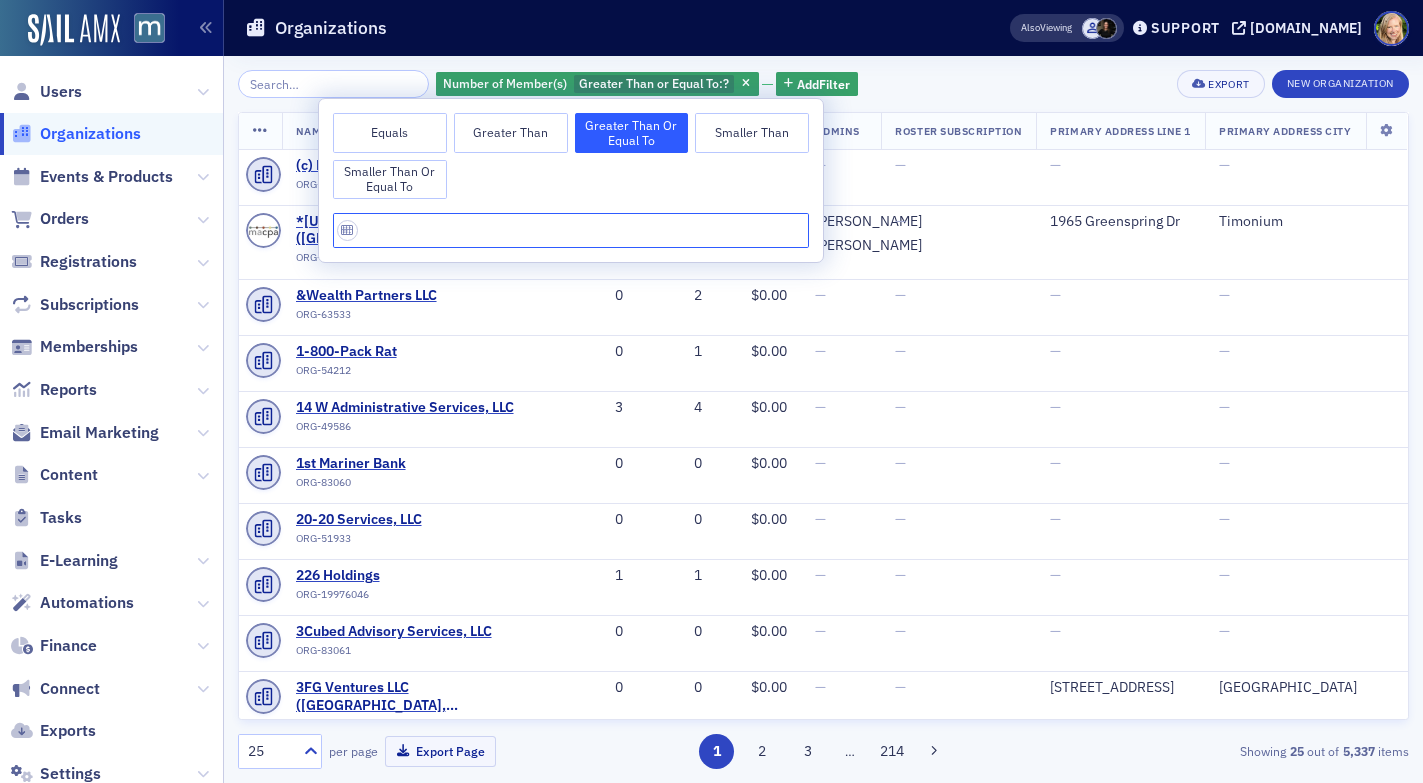 click at bounding box center (571, 230) 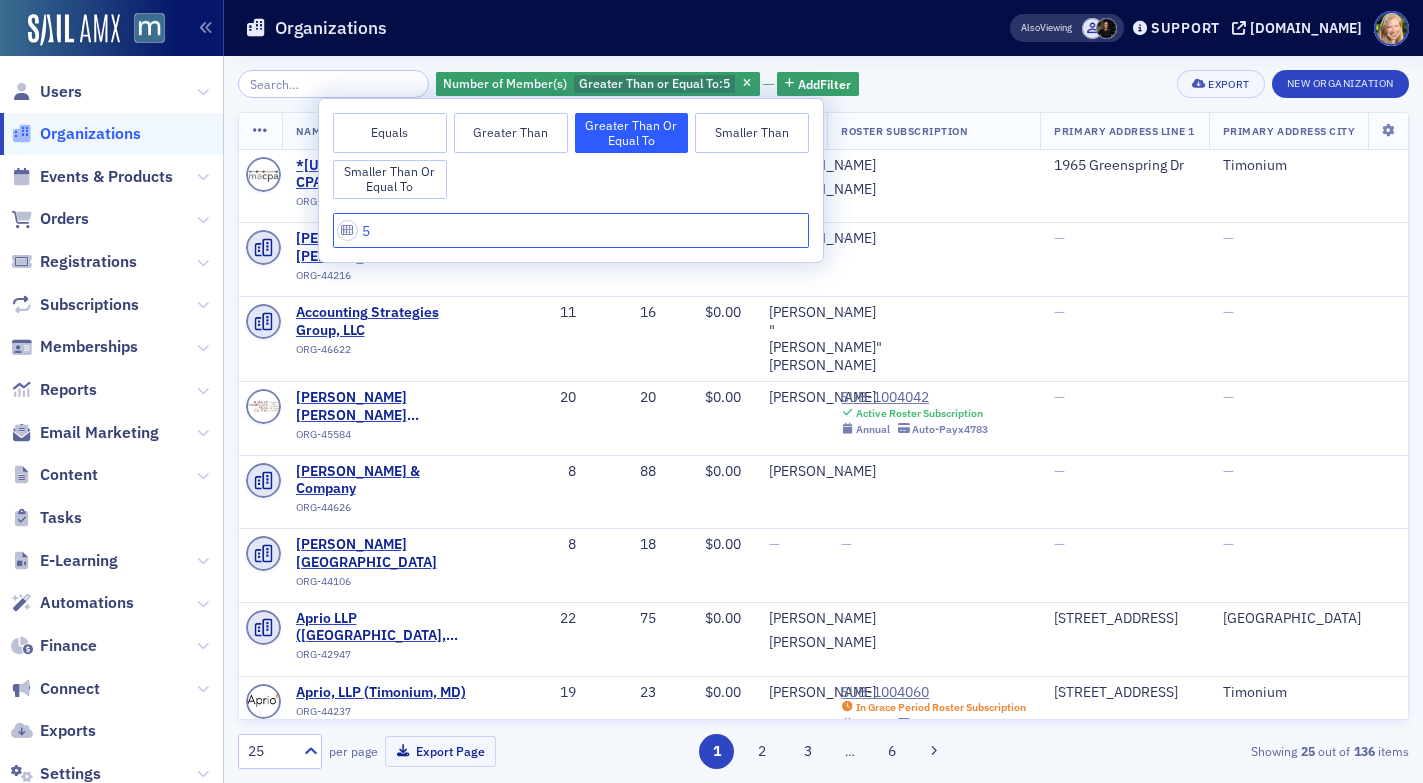 click on "5" at bounding box center (571, 230) 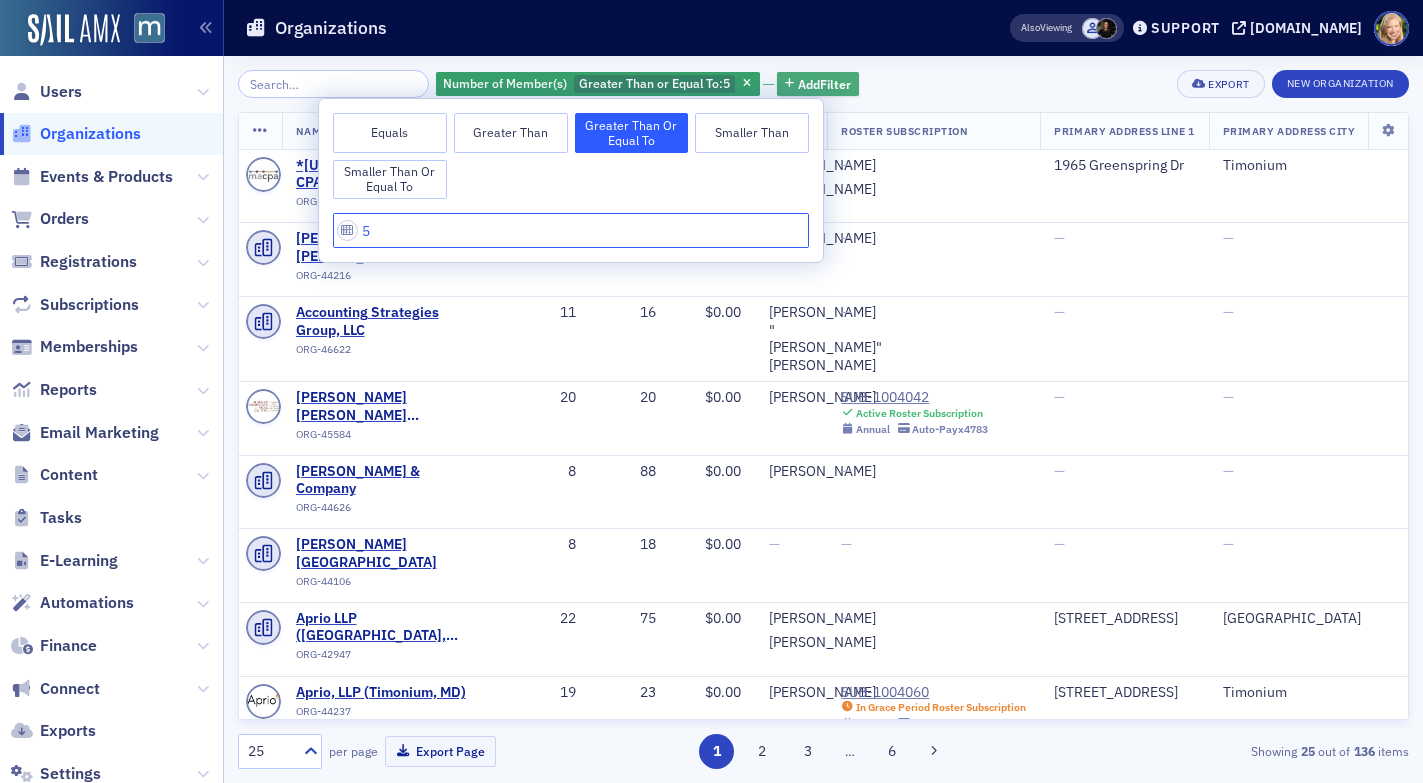 type on "5" 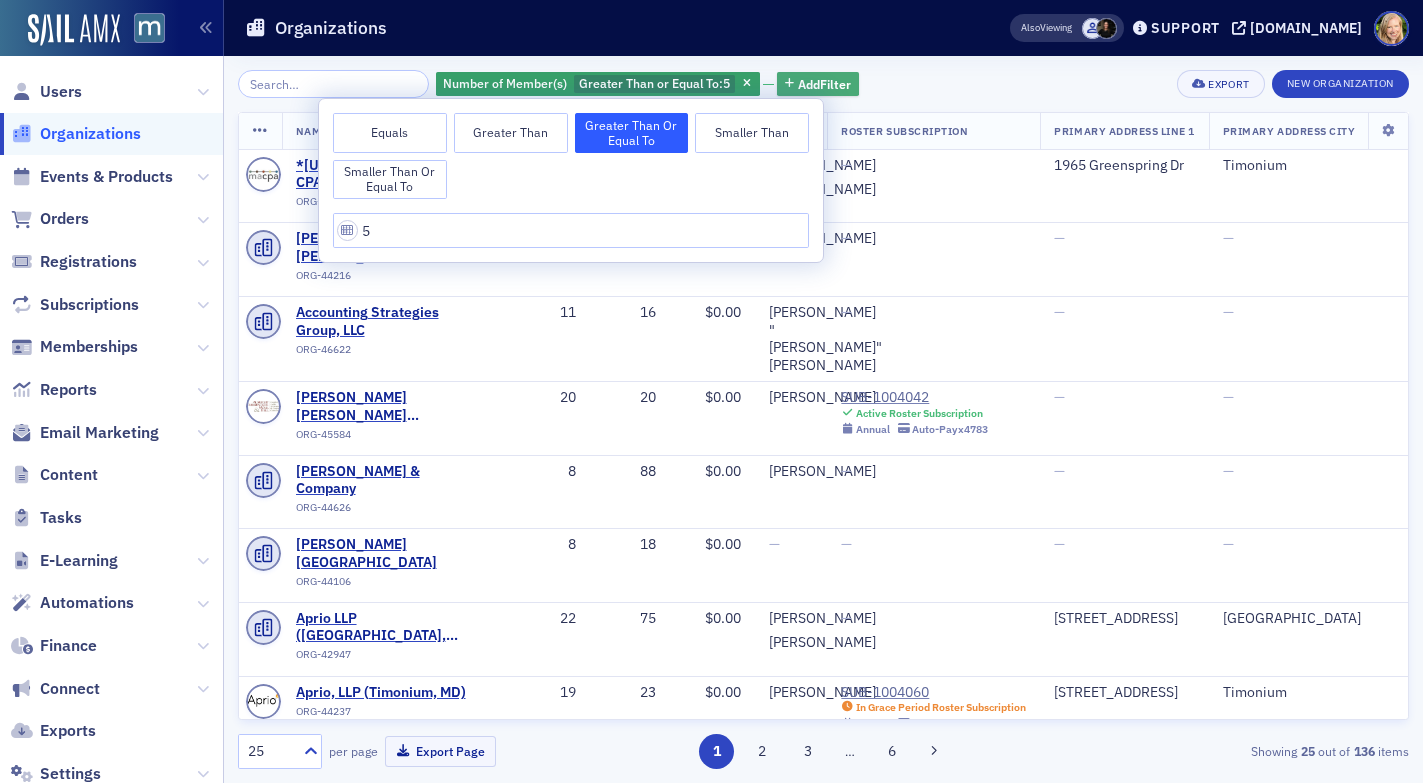 click on "Add  Filter" 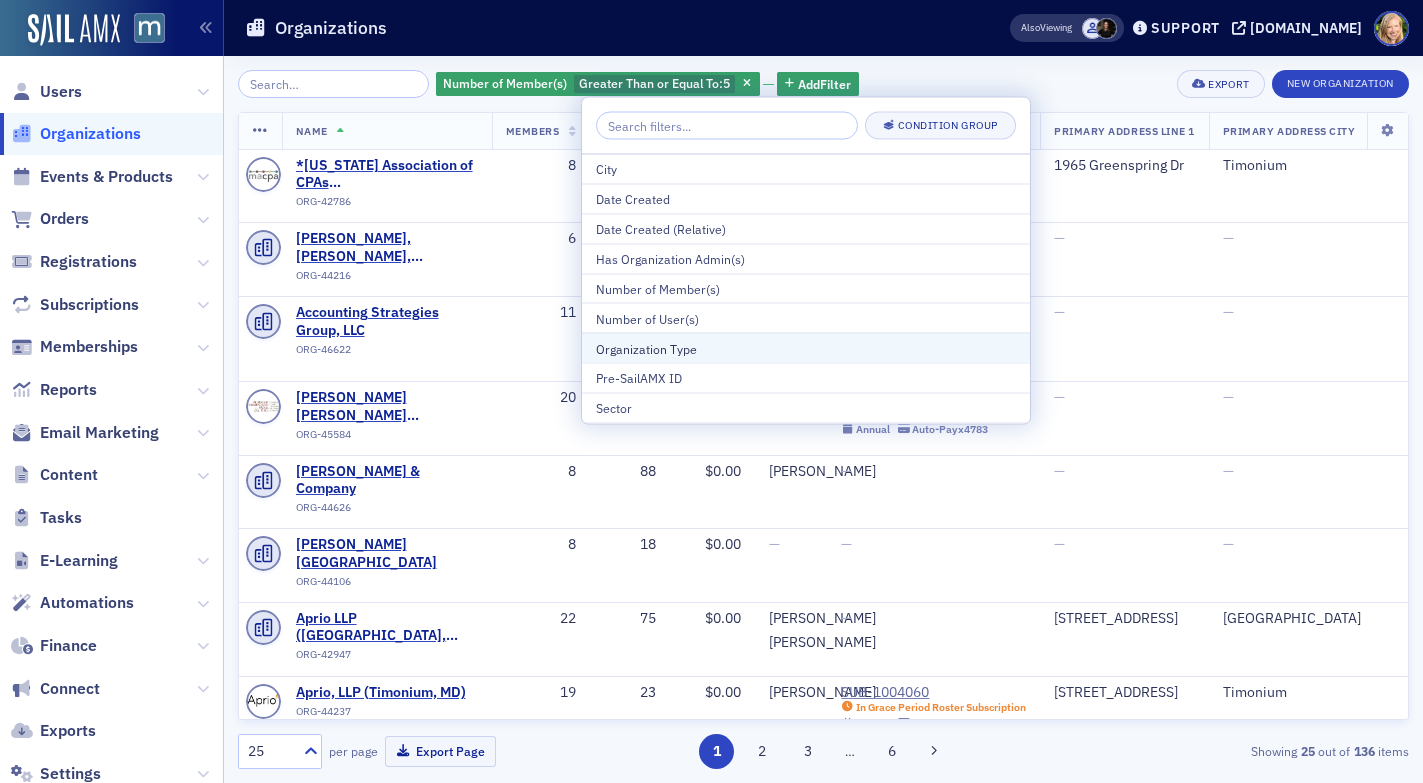 click on "Organization Type" at bounding box center (806, 348) 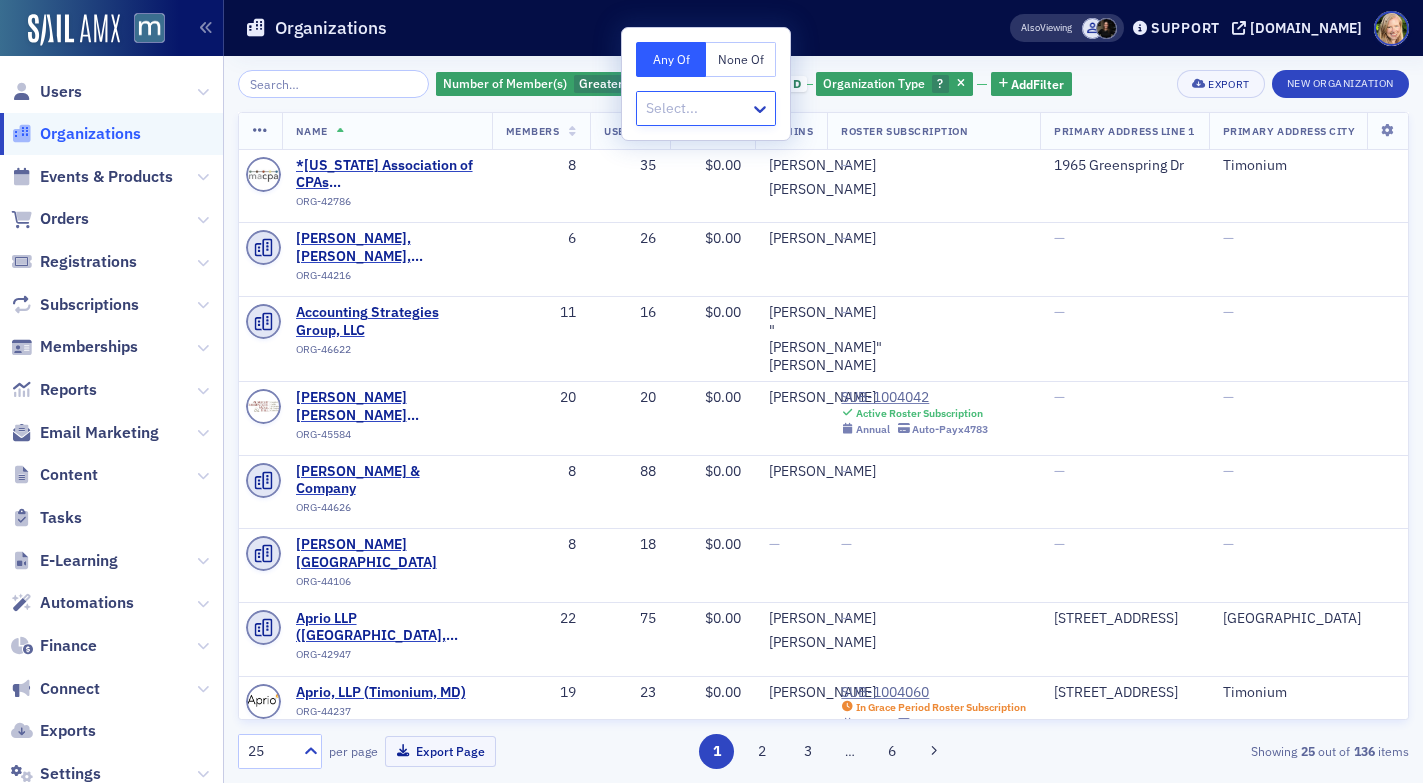 click on "Select..." at bounding box center (706, 108) 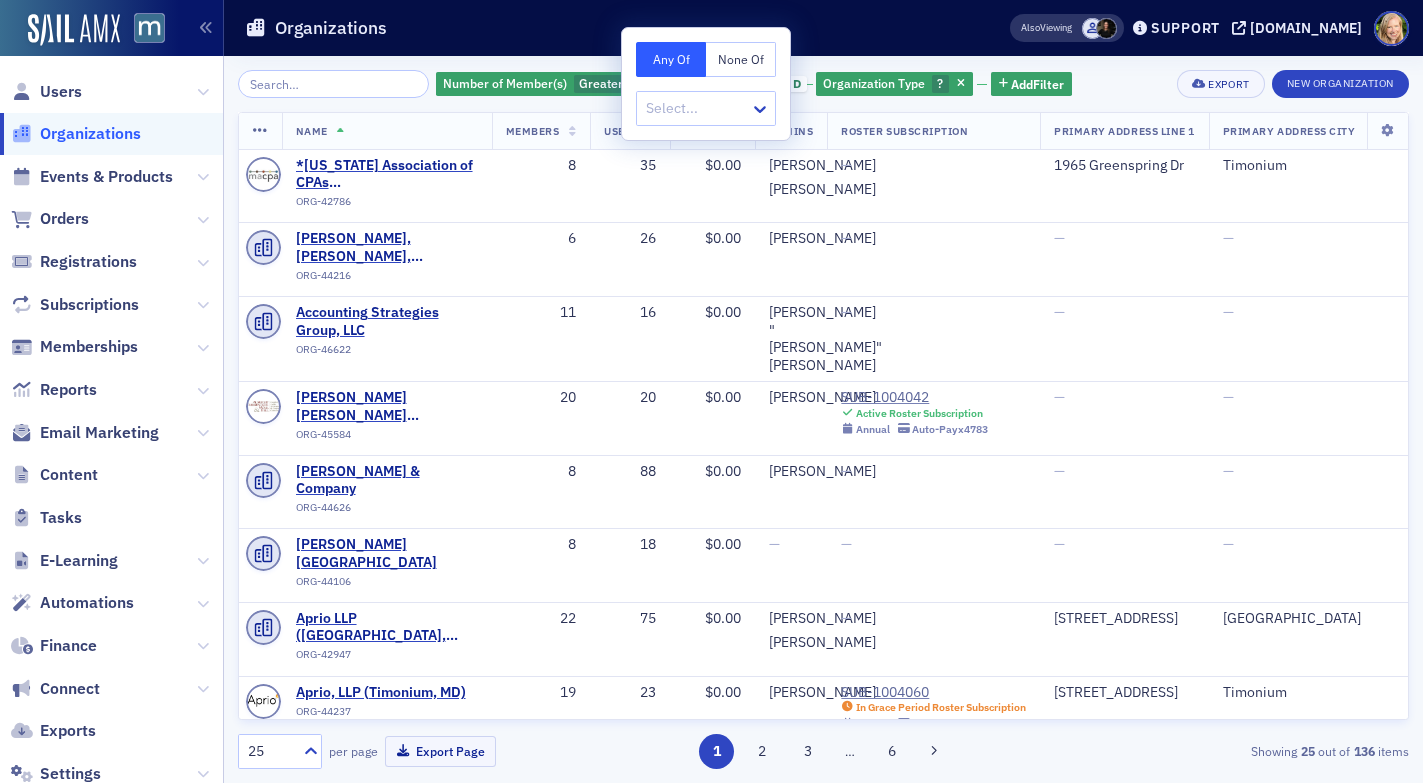 click on "None Of" at bounding box center (741, 59) 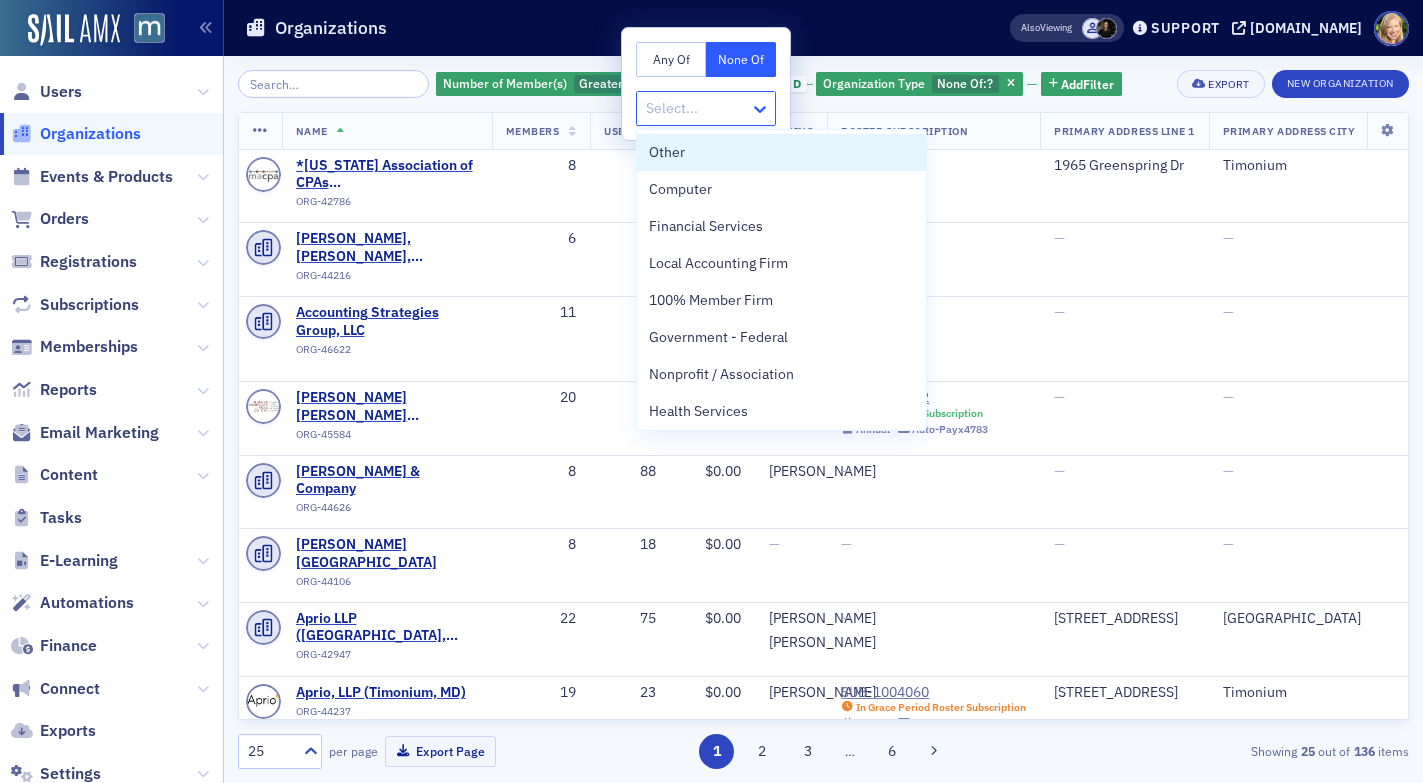 click 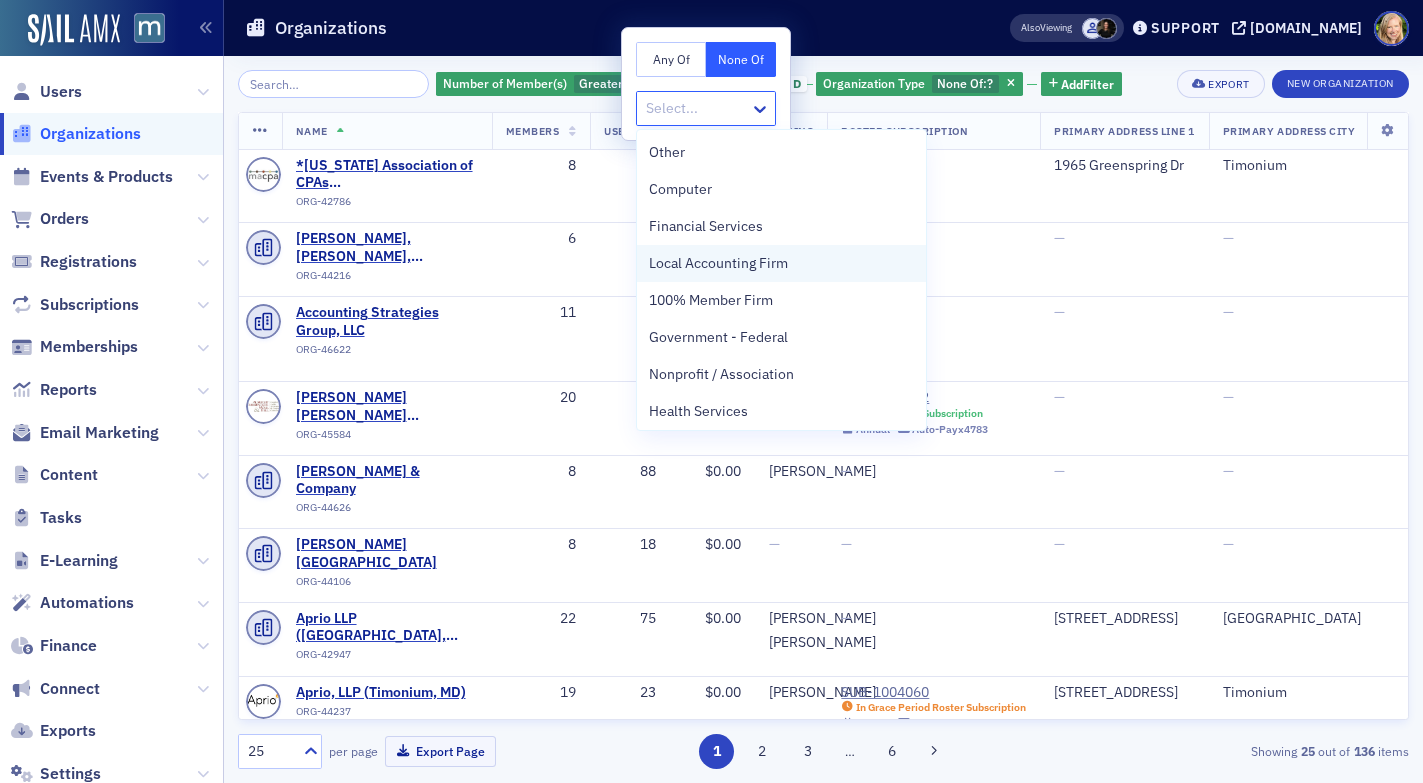 click on "Local Accounting Firm" at bounding box center [718, 263] 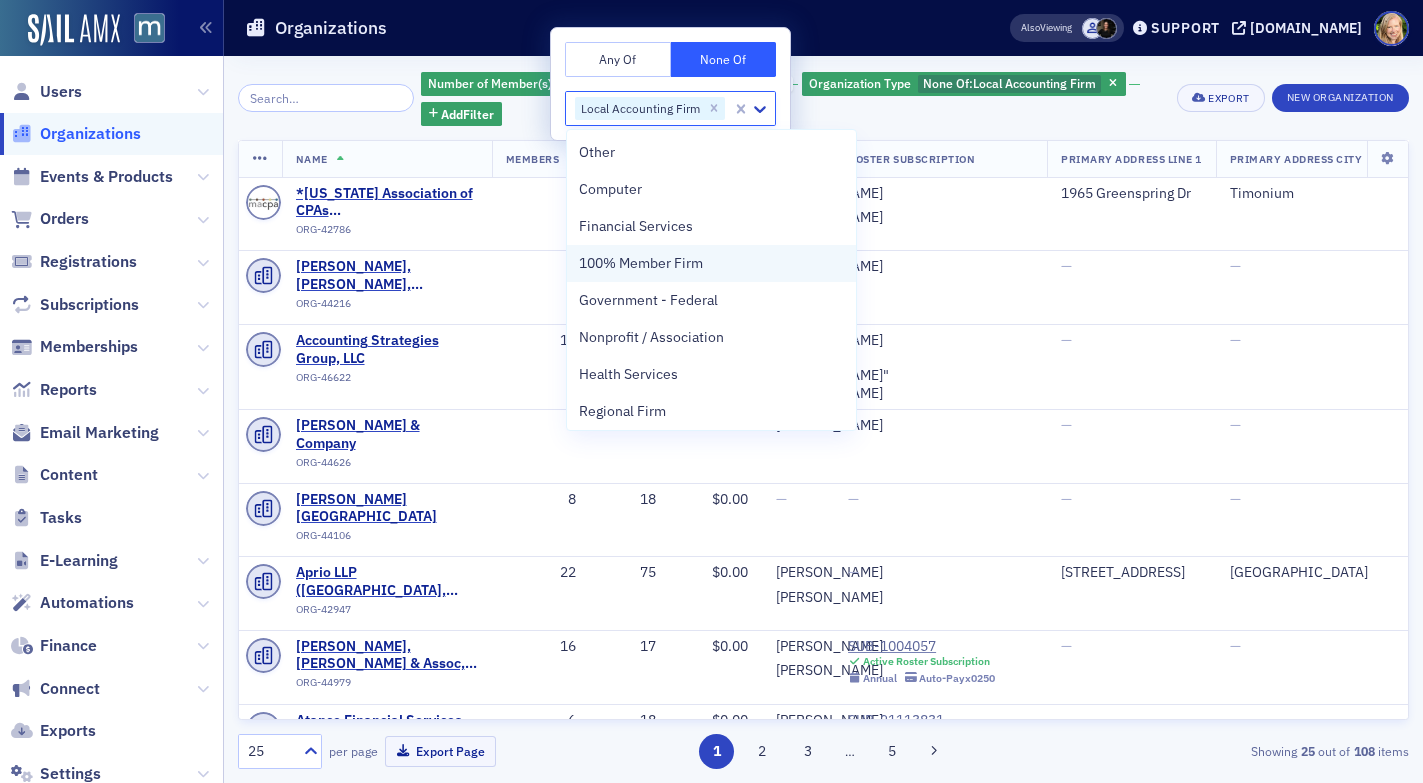 click on "100% Member Firm" at bounding box center [711, 263] 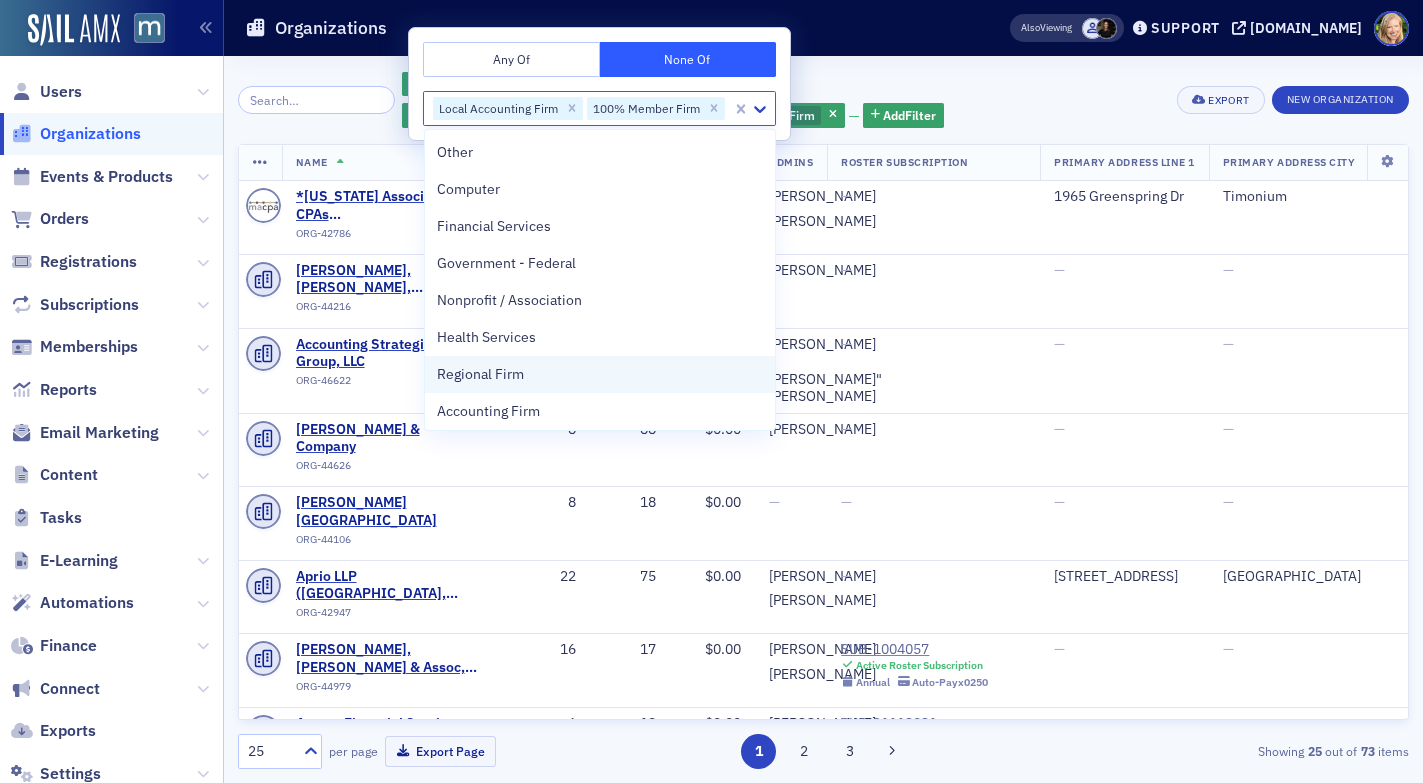 click on "Regional Firm" at bounding box center [600, 374] 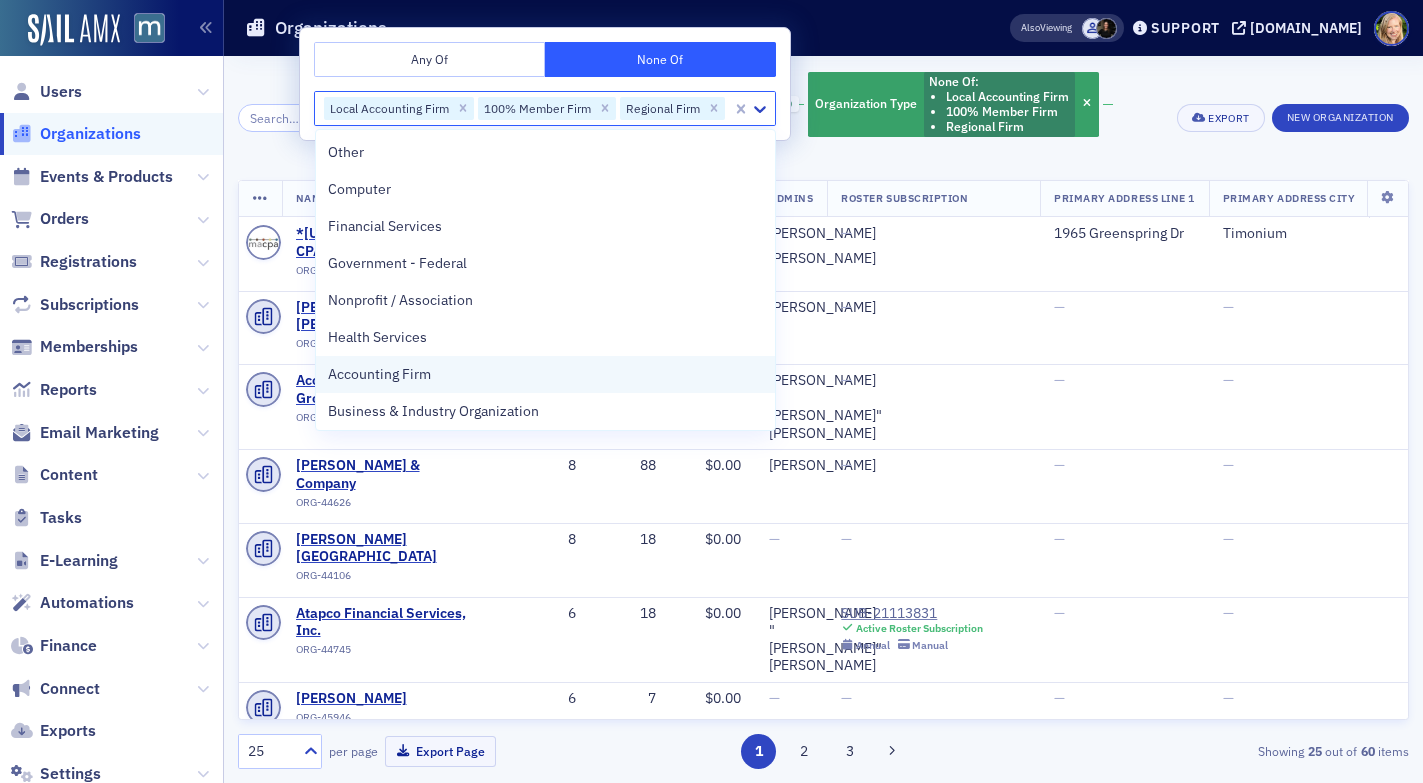 click on "Accounting Firm" at bounding box center [545, 374] 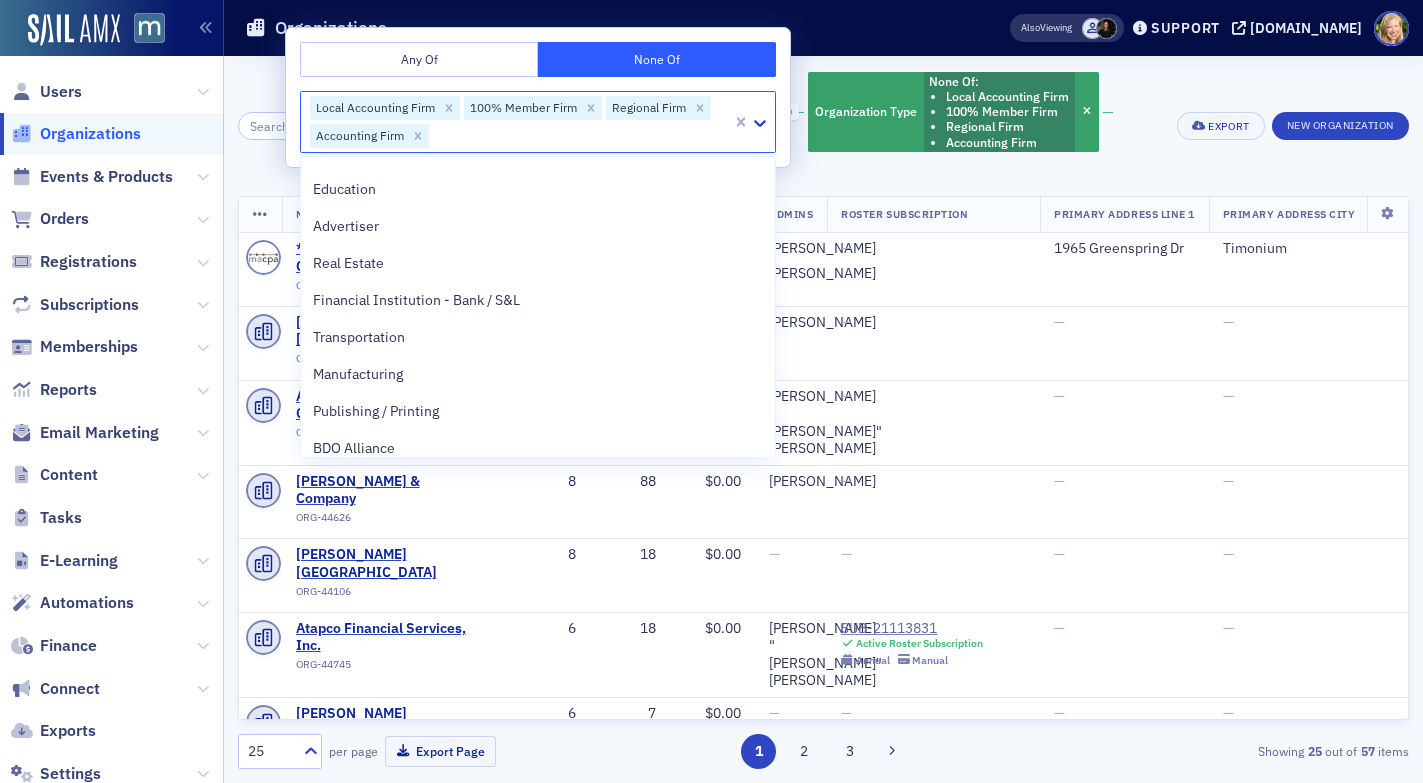 scroll, scrollTop: 2002, scrollLeft: 0, axis: vertical 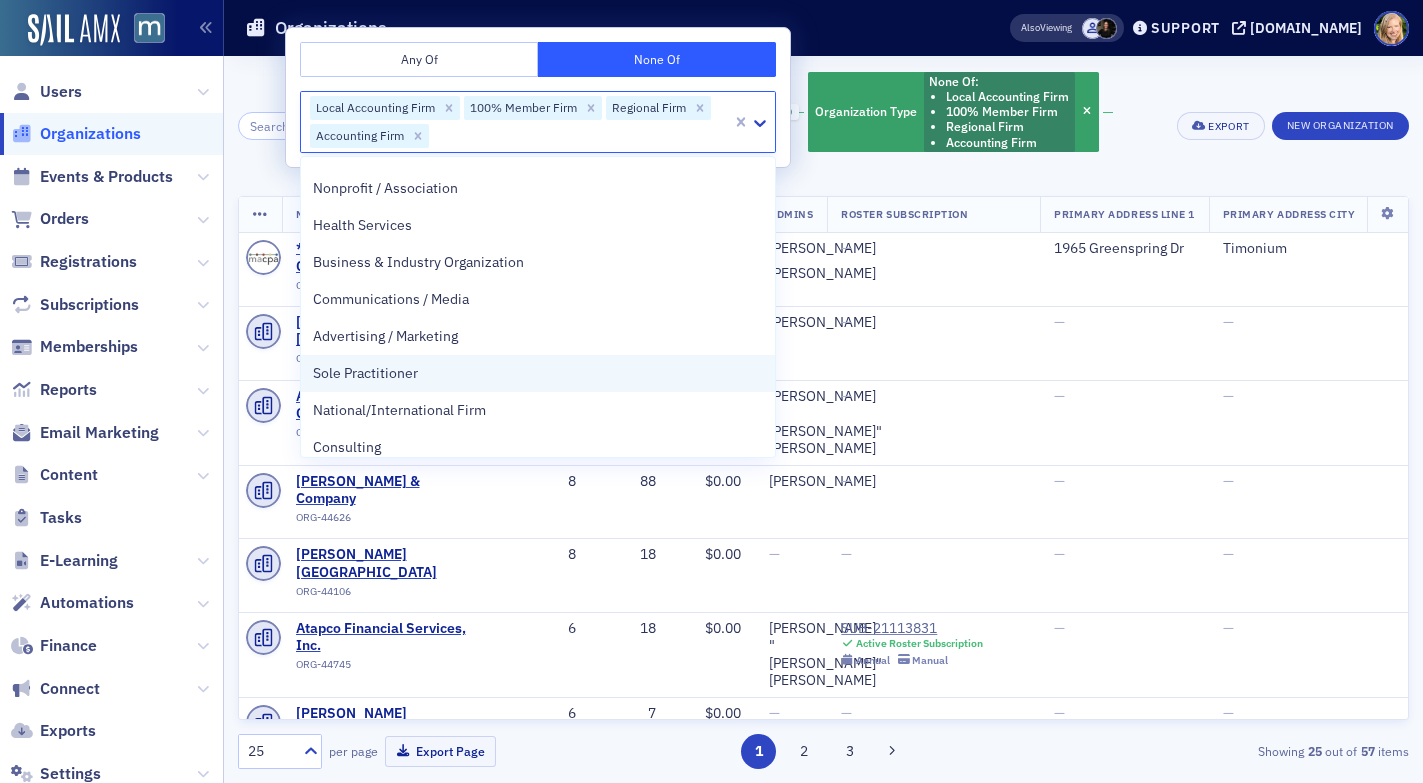 click on "Sole Practitioner" at bounding box center (538, 373) 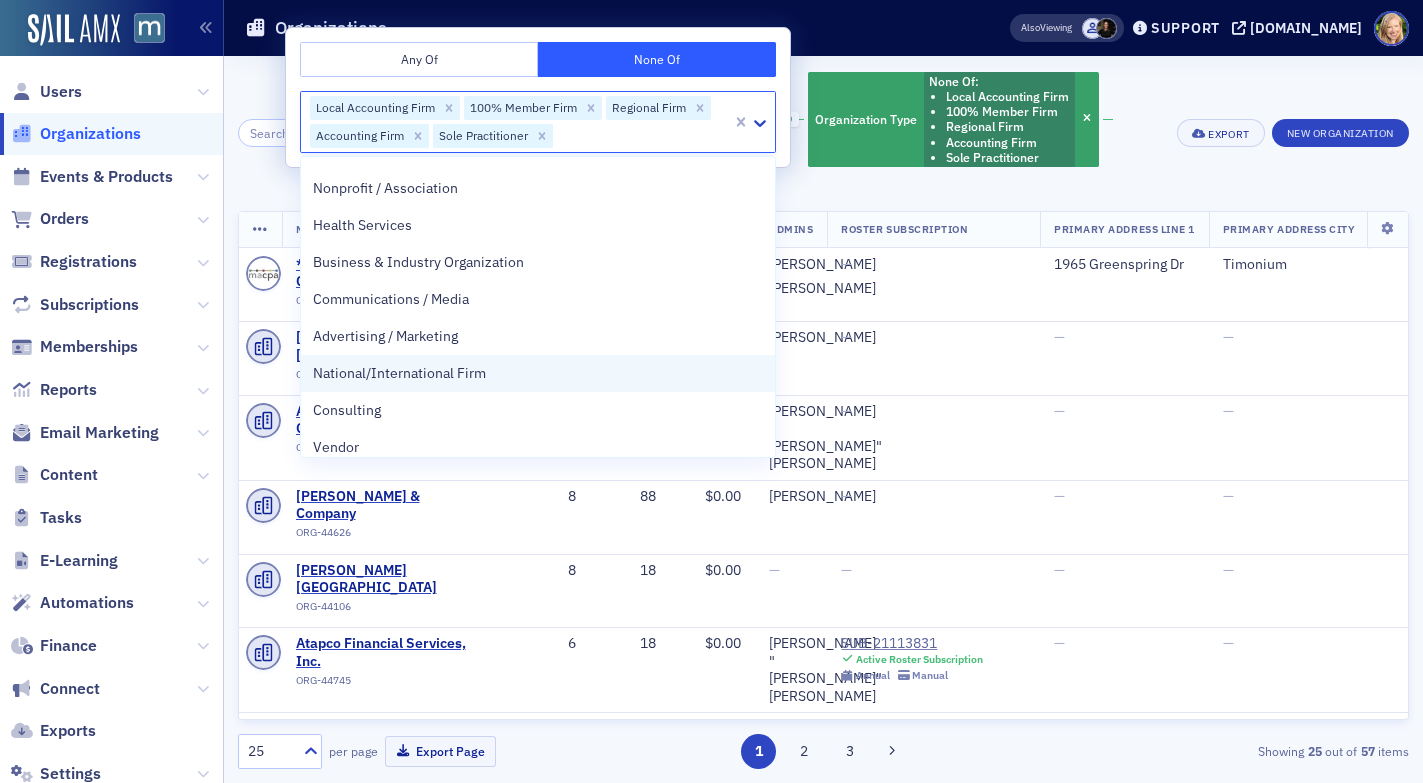 click on "National/International Firm" at bounding box center (538, 373) 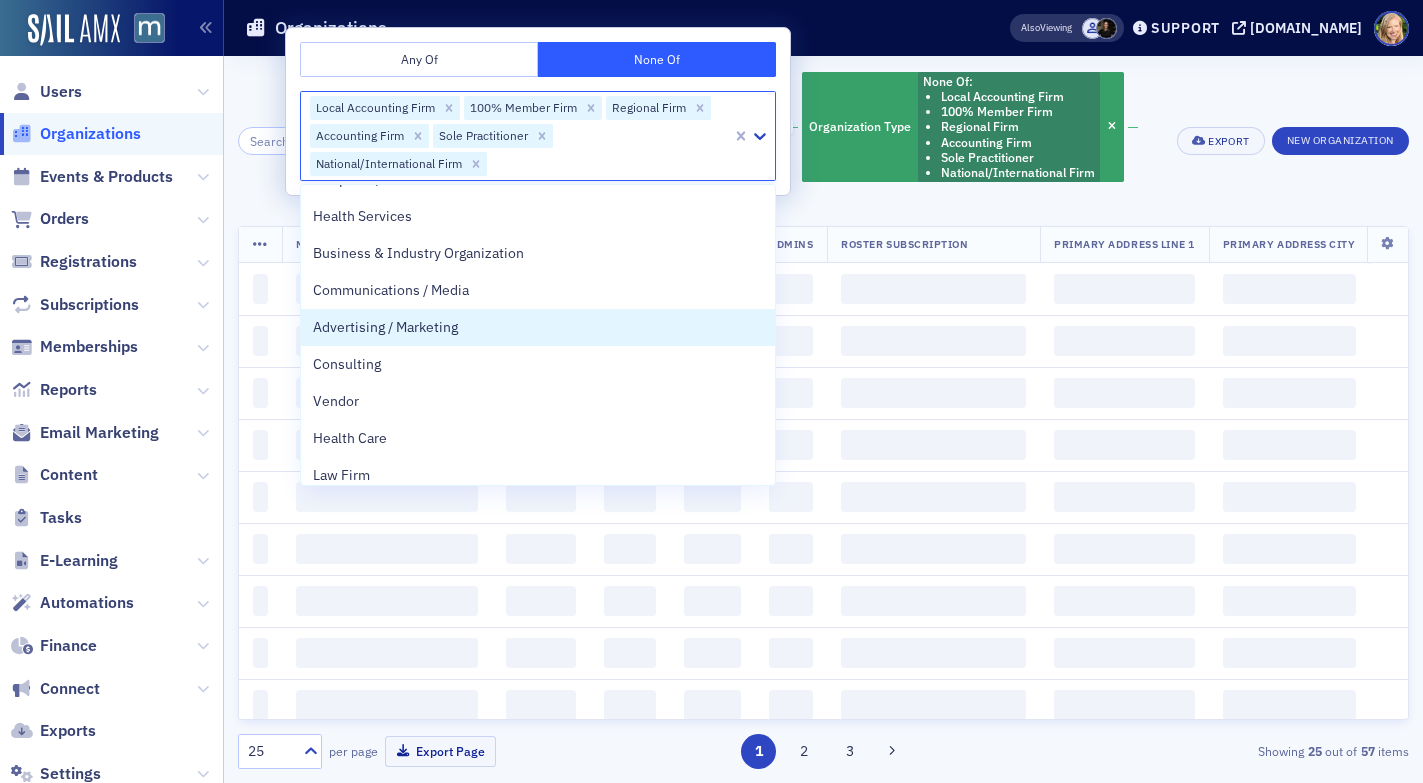 scroll, scrollTop: 1212, scrollLeft: 0, axis: vertical 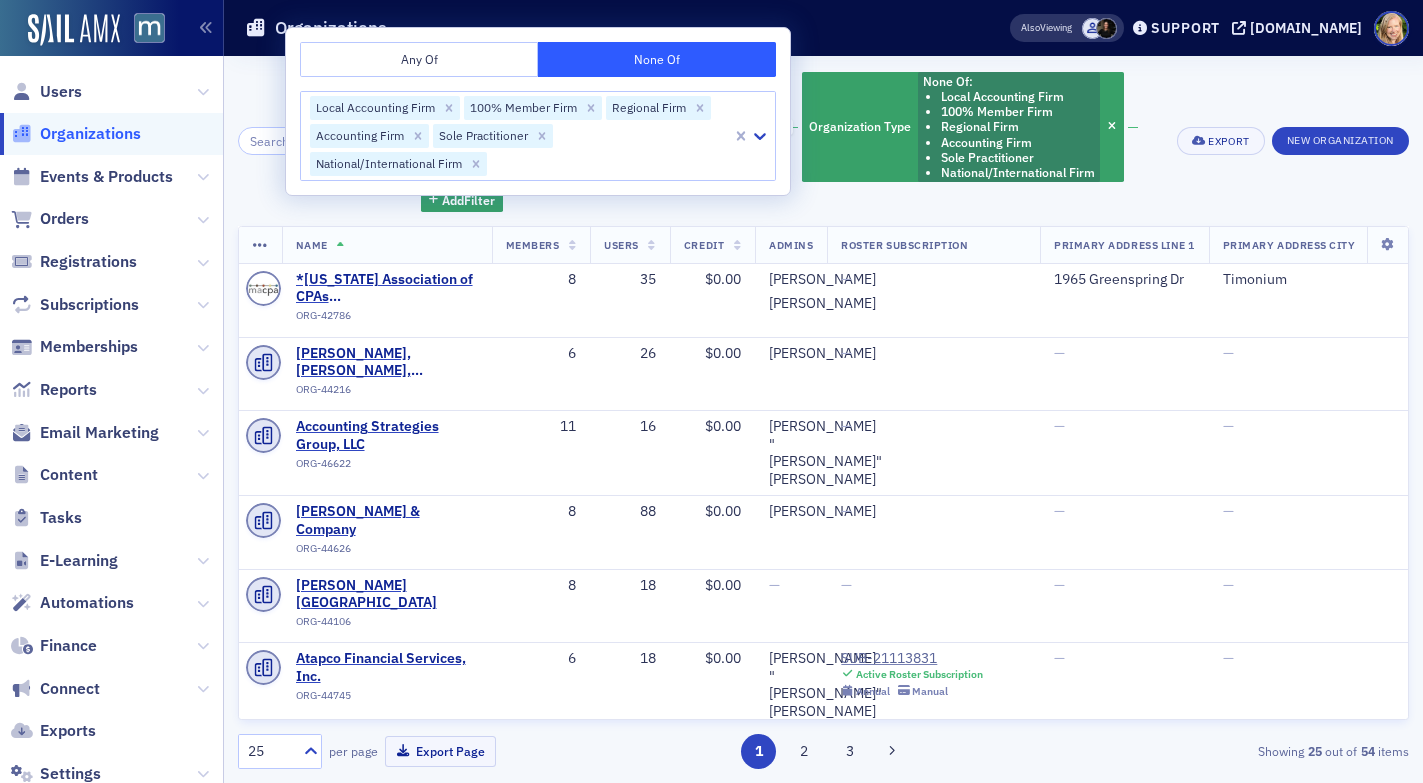 click on "Organizations" 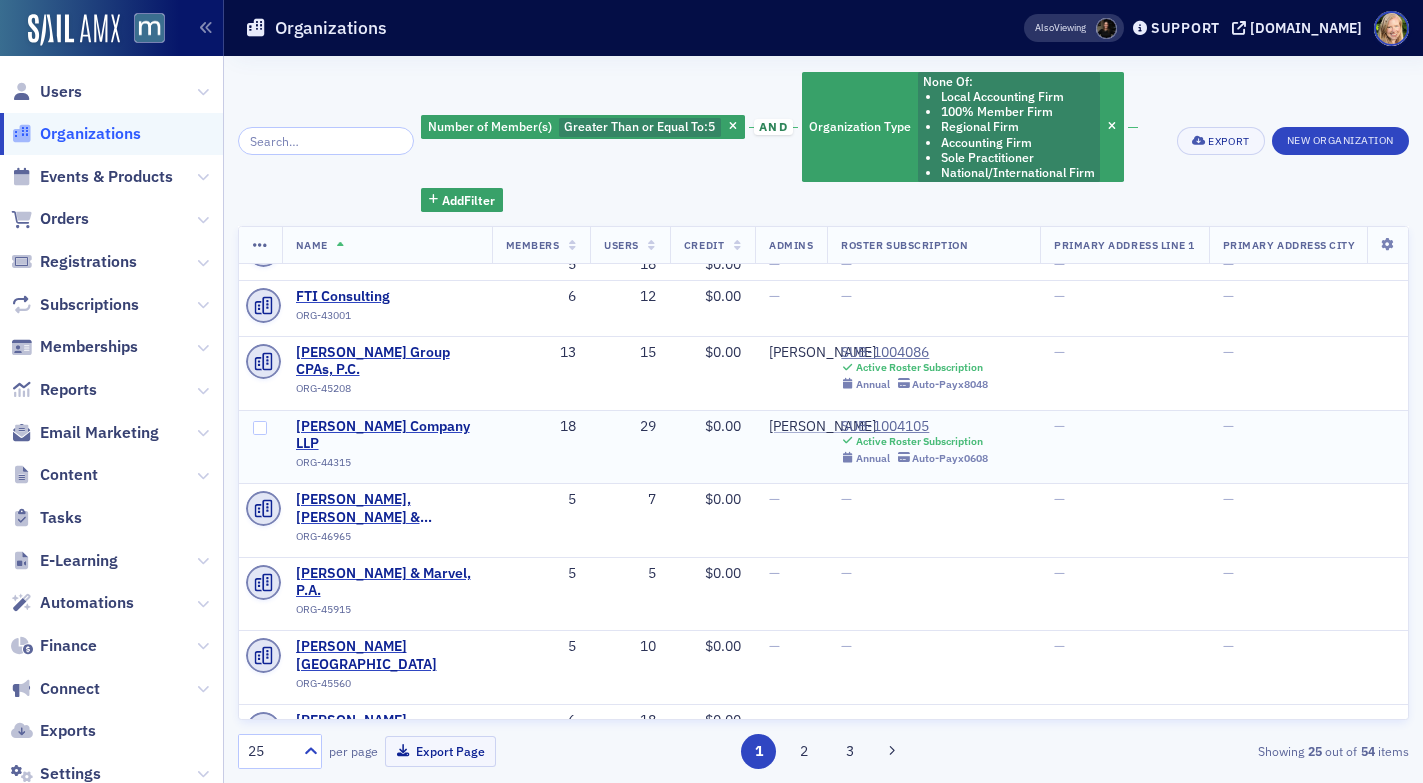scroll, scrollTop: 0, scrollLeft: 0, axis: both 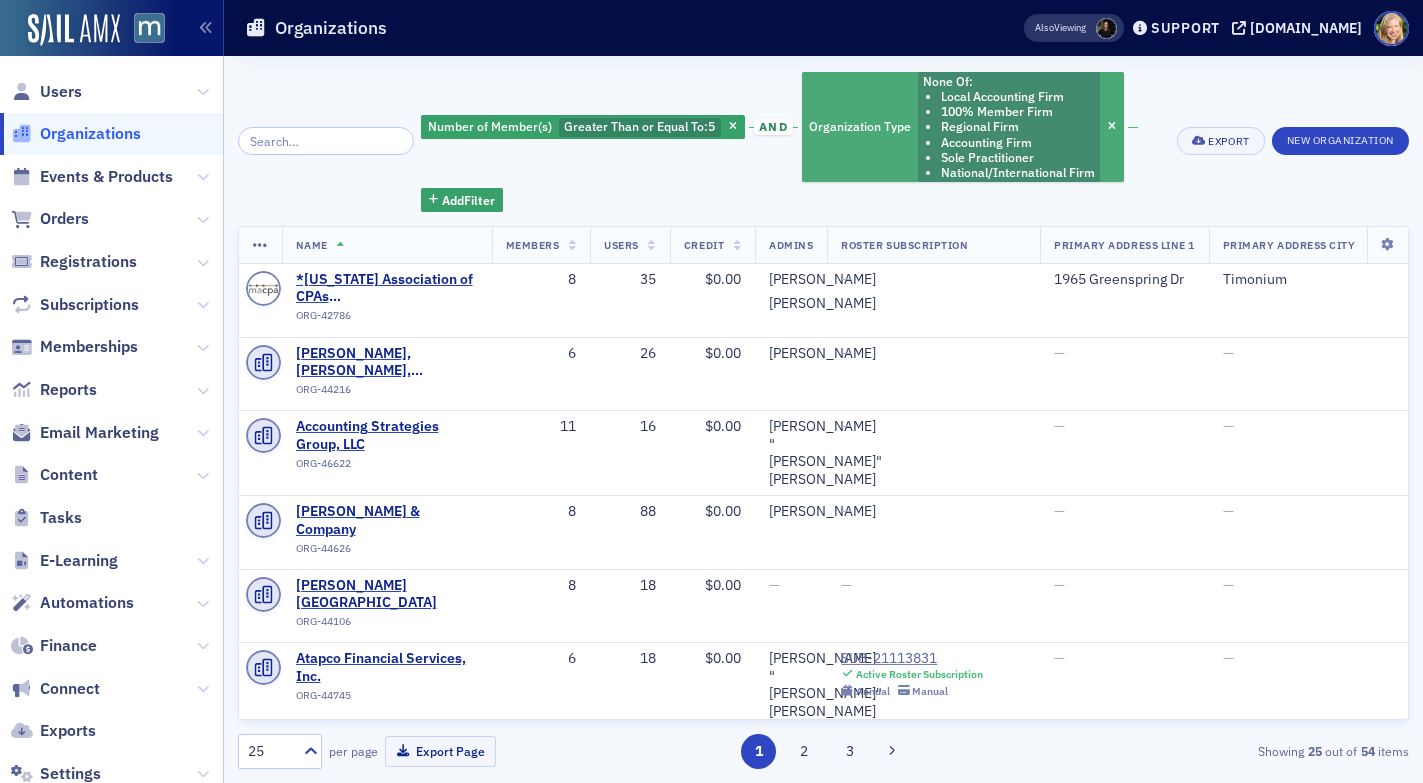 click on "Organization Type" 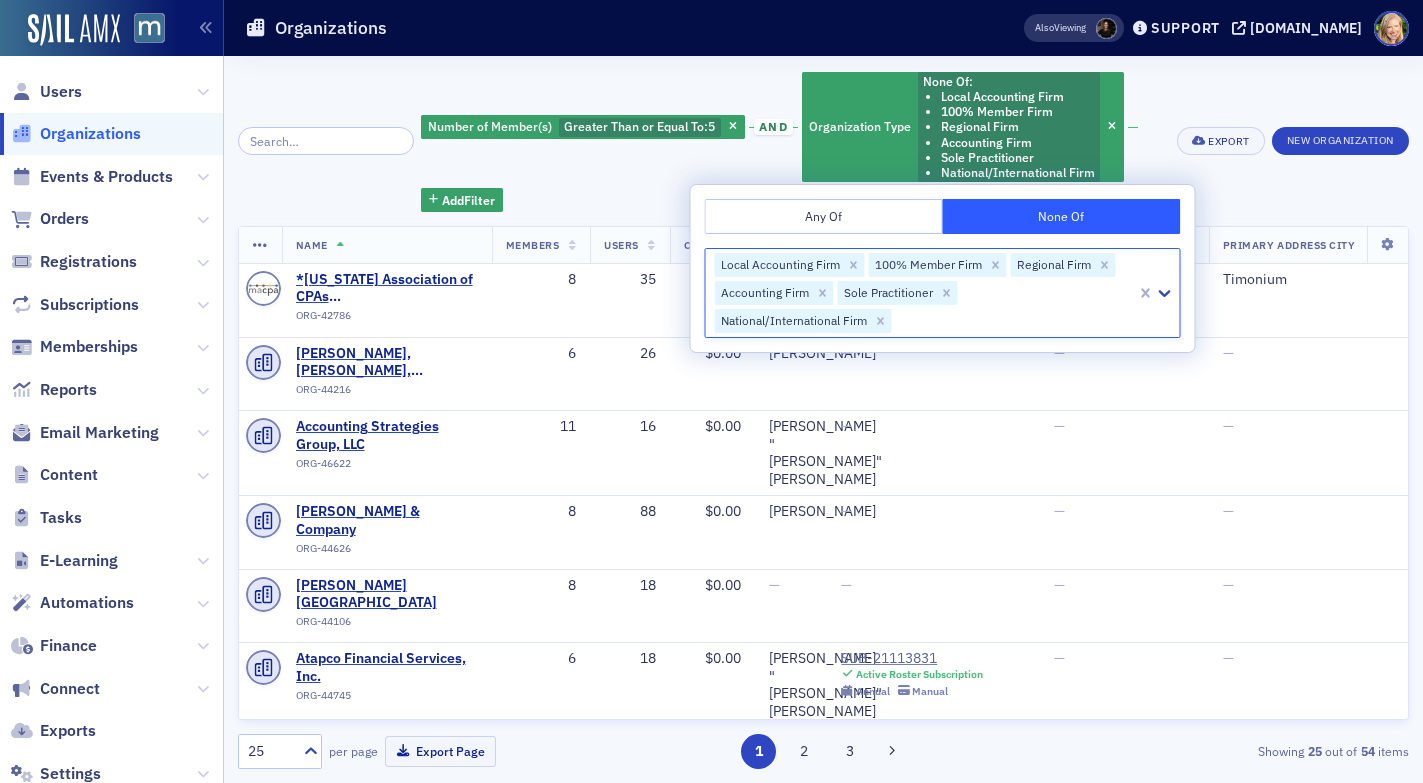 click at bounding box center [1014, 320] 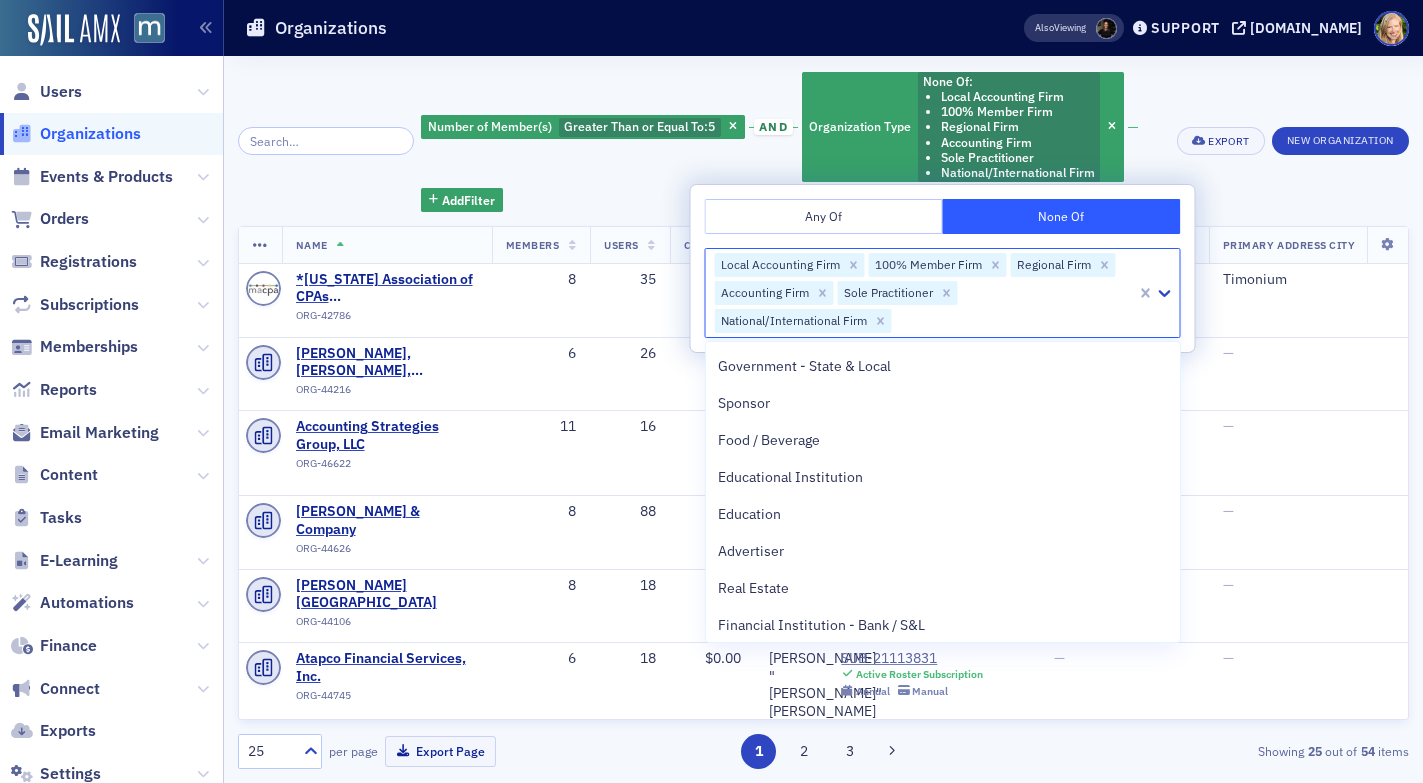scroll, scrollTop: 2927, scrollLeft: 0, axis: vertical 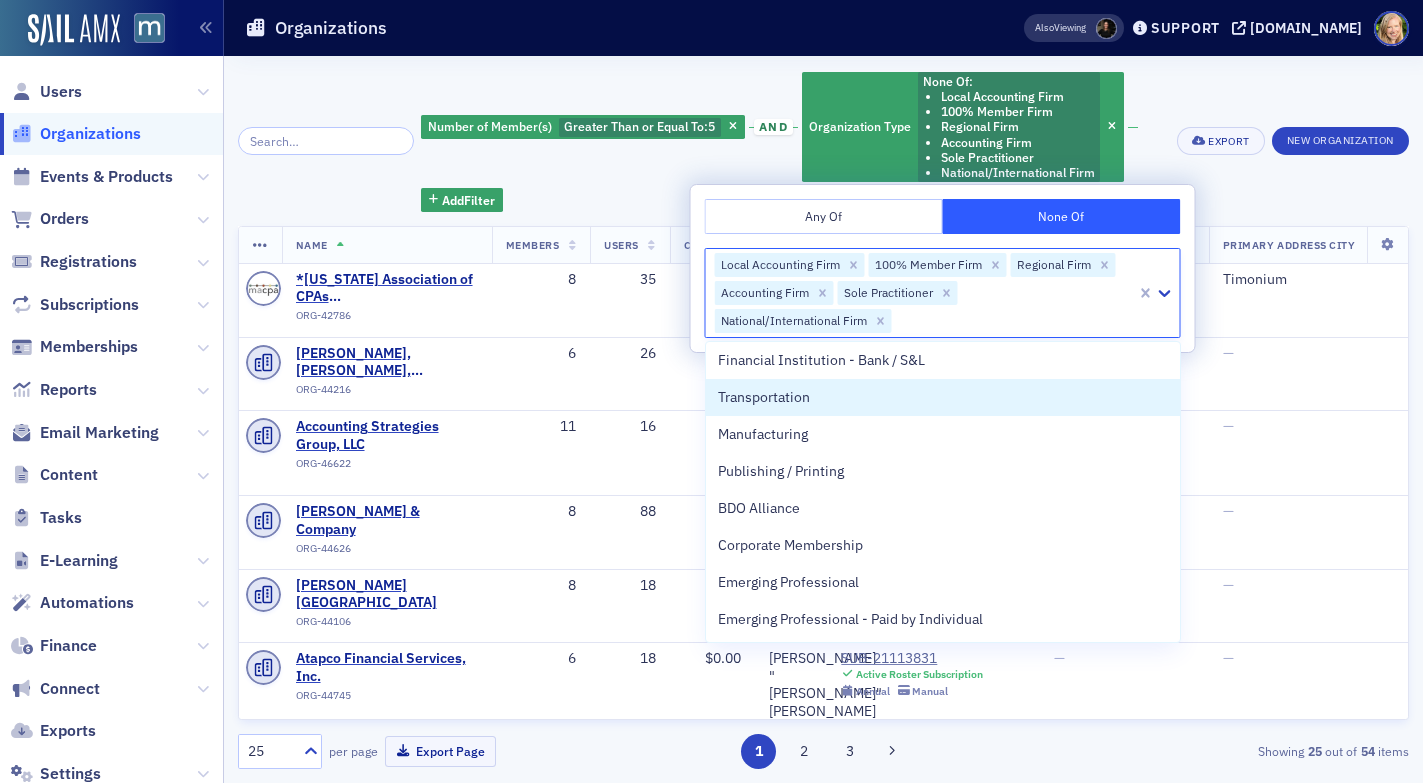click on "Number of Member(s) Greater Than or Equal To :  5 and Organization Type None Of :  Local Accounting Firm 100% Member Firm Regional Firm Accounting Firm Sole Practitioner National/International Firm Add  Filter" 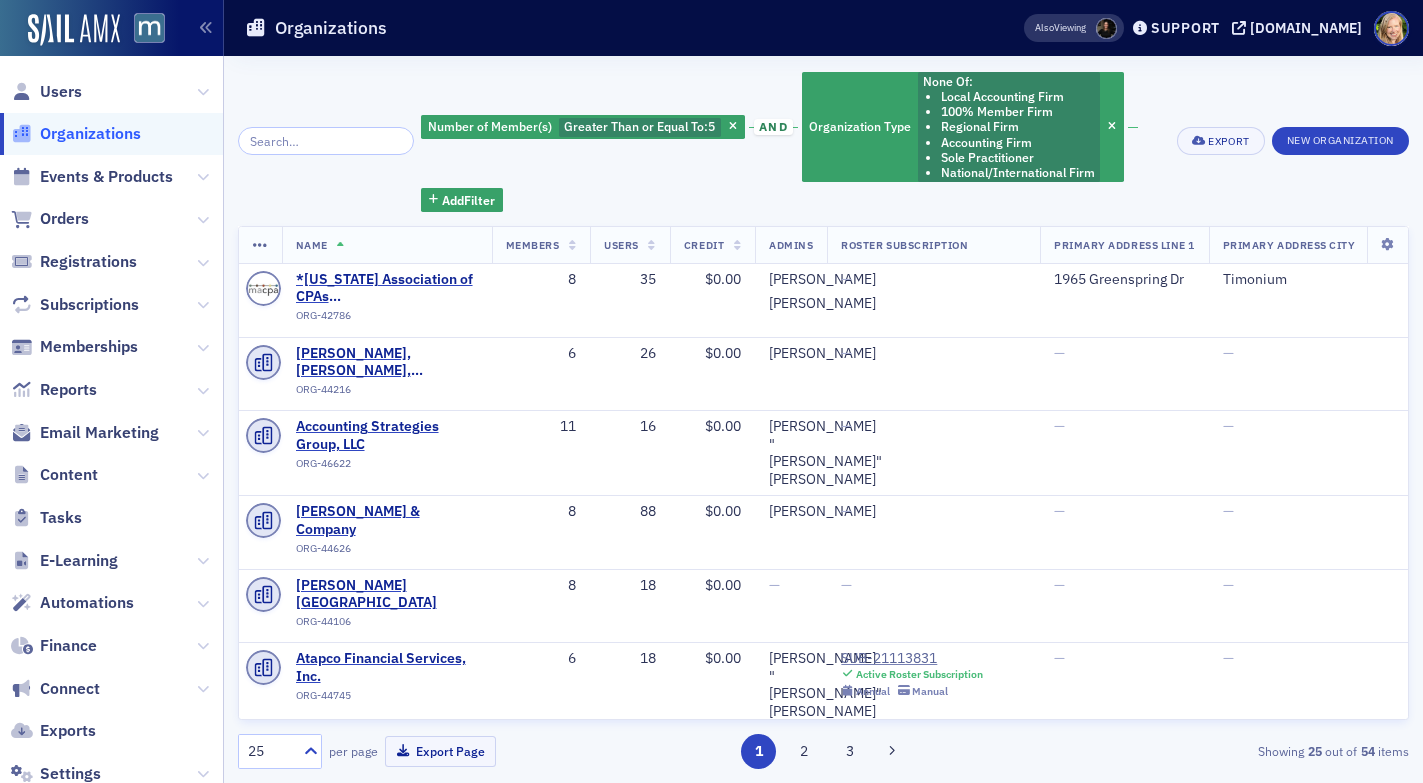 click 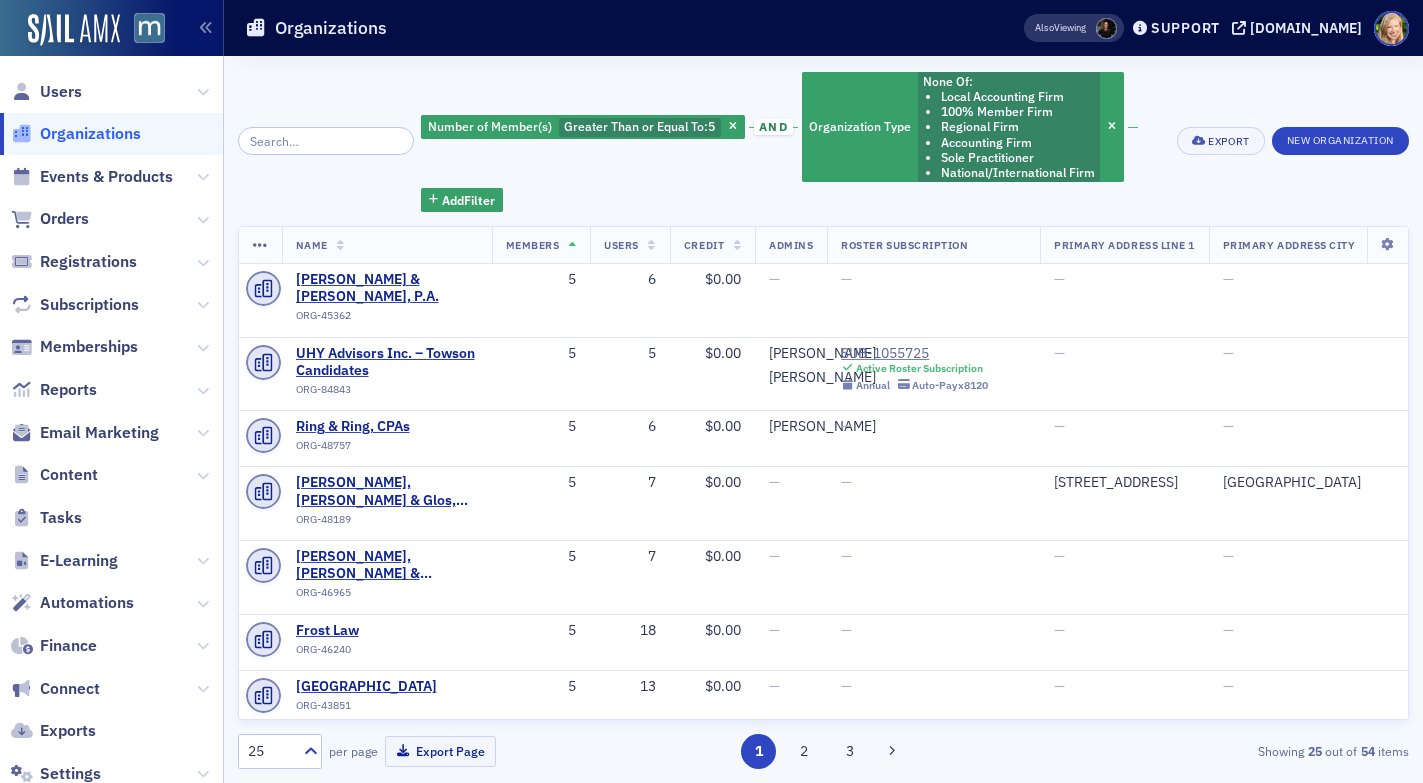 click 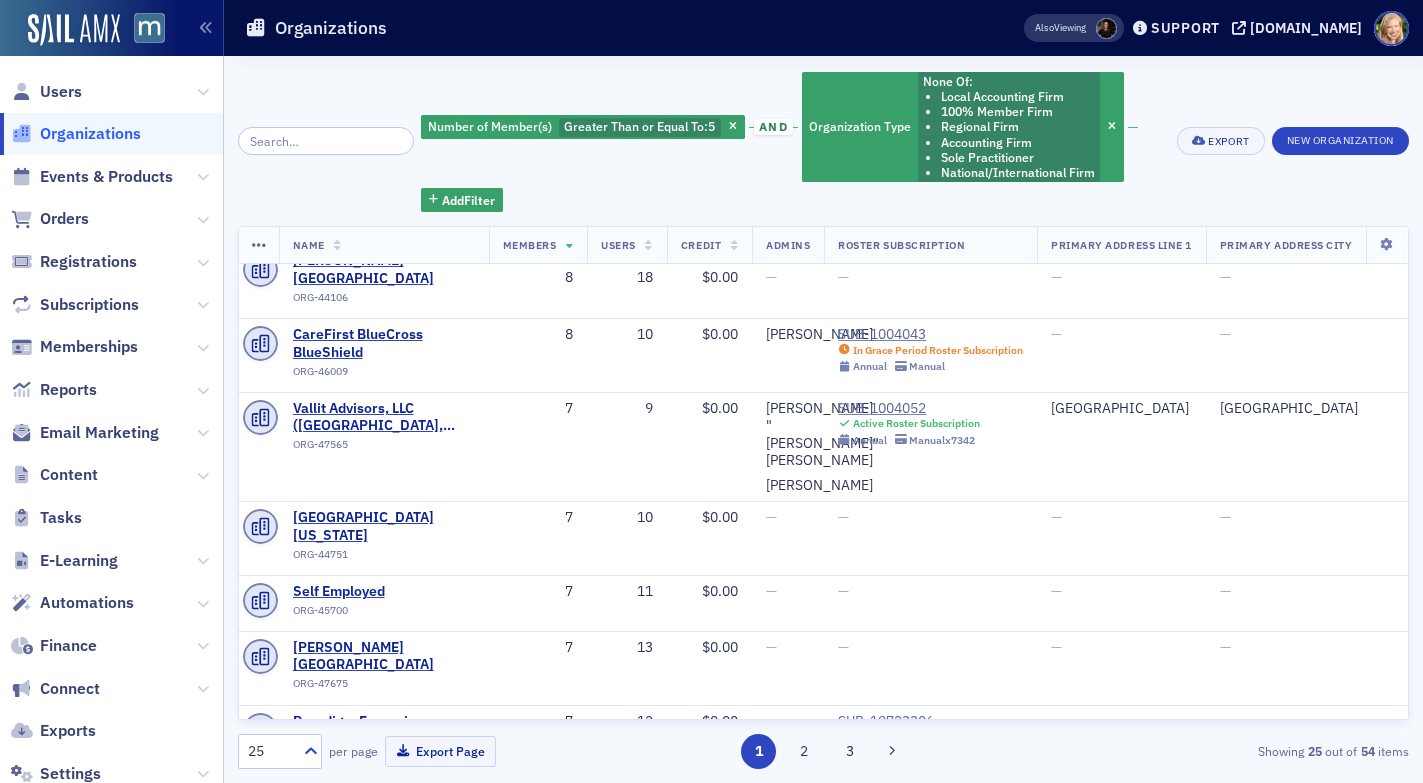 scroll, scrollTop: 1332, scrollLeft: 14, axis: both 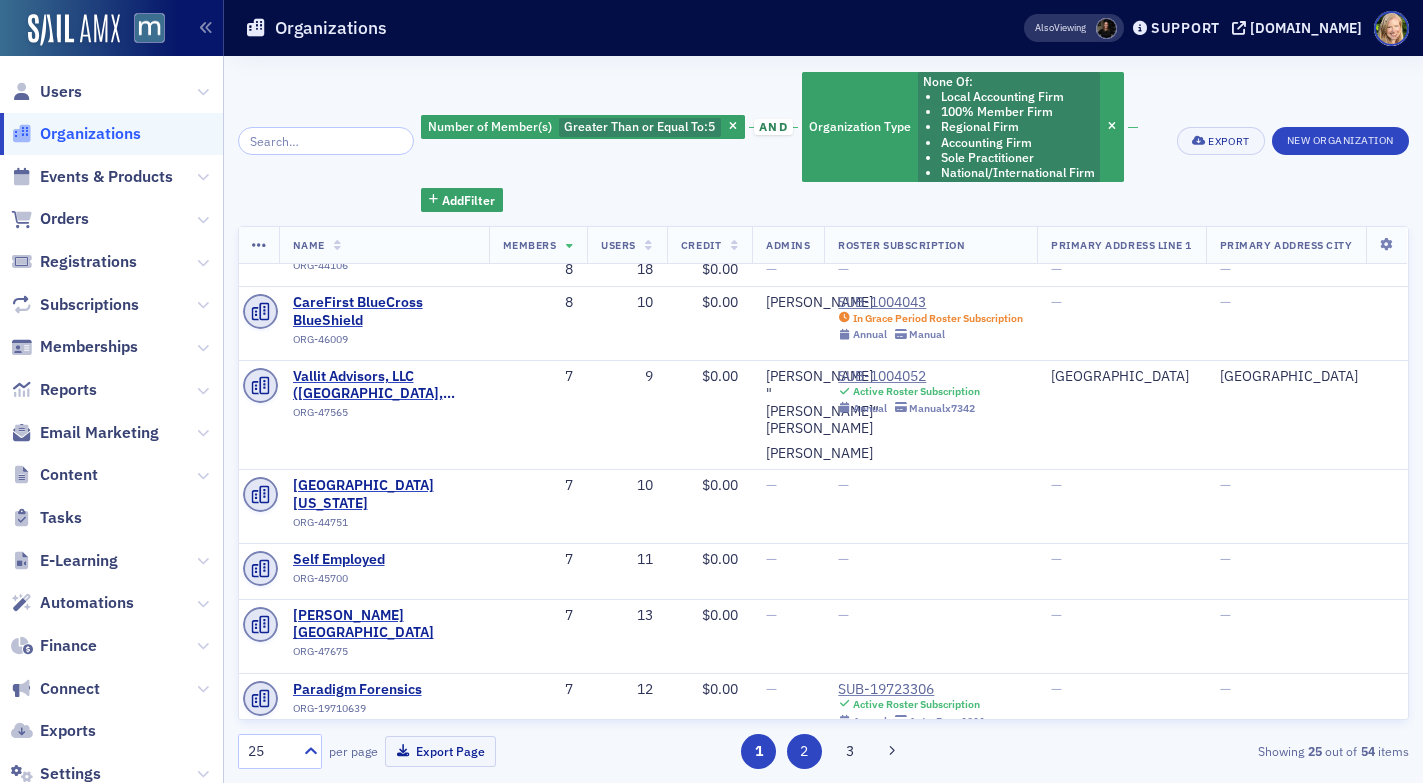click on "2" 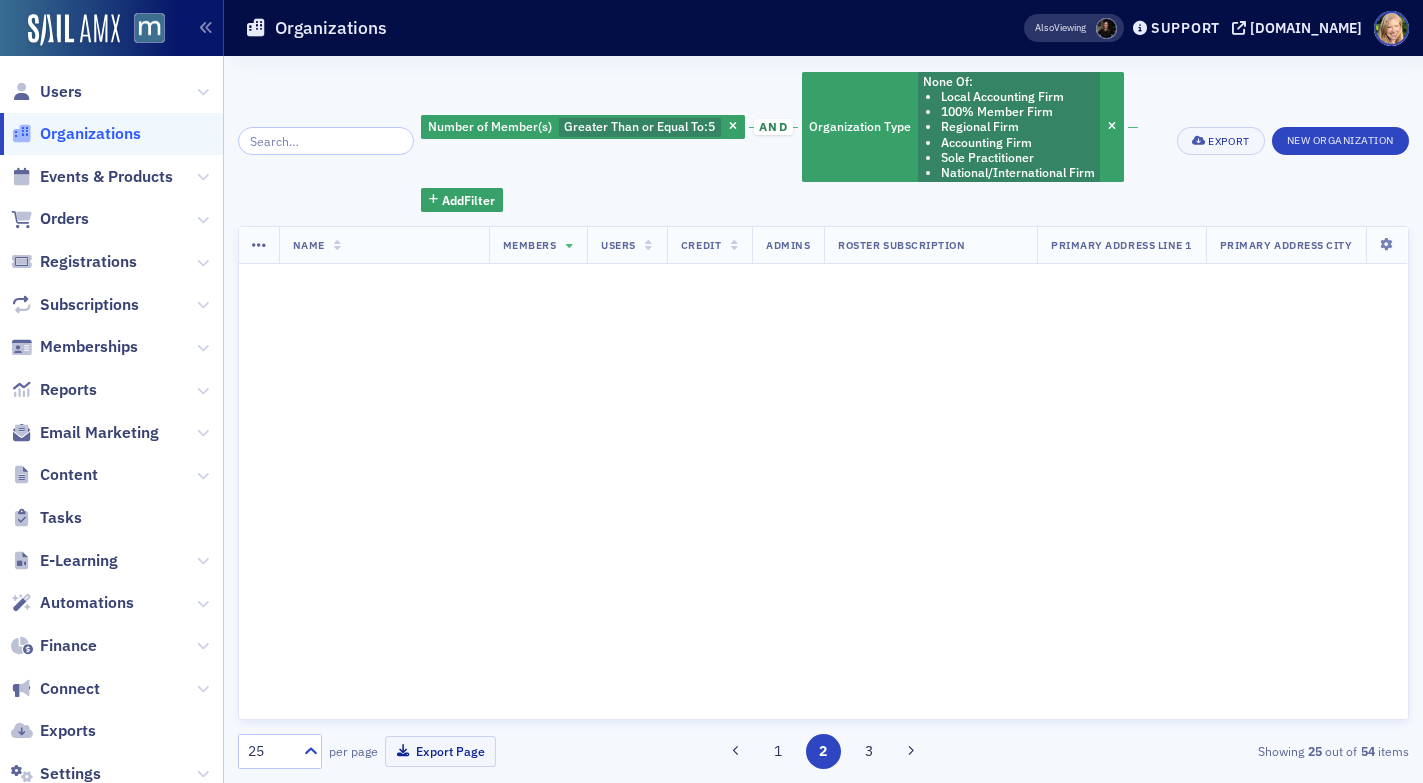 scroll, scrollTop: 0, scrollLeft: 14, axis: horizontal 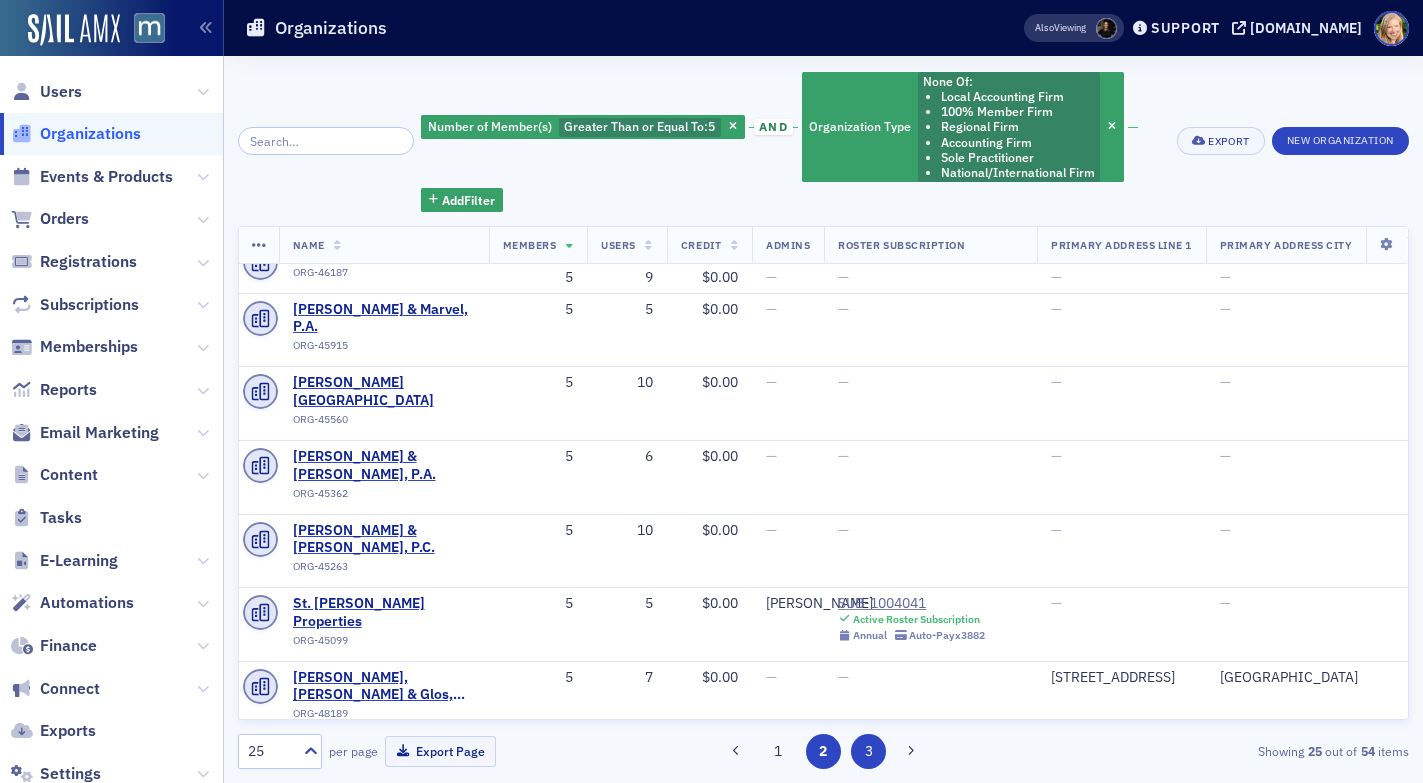 click on "3" 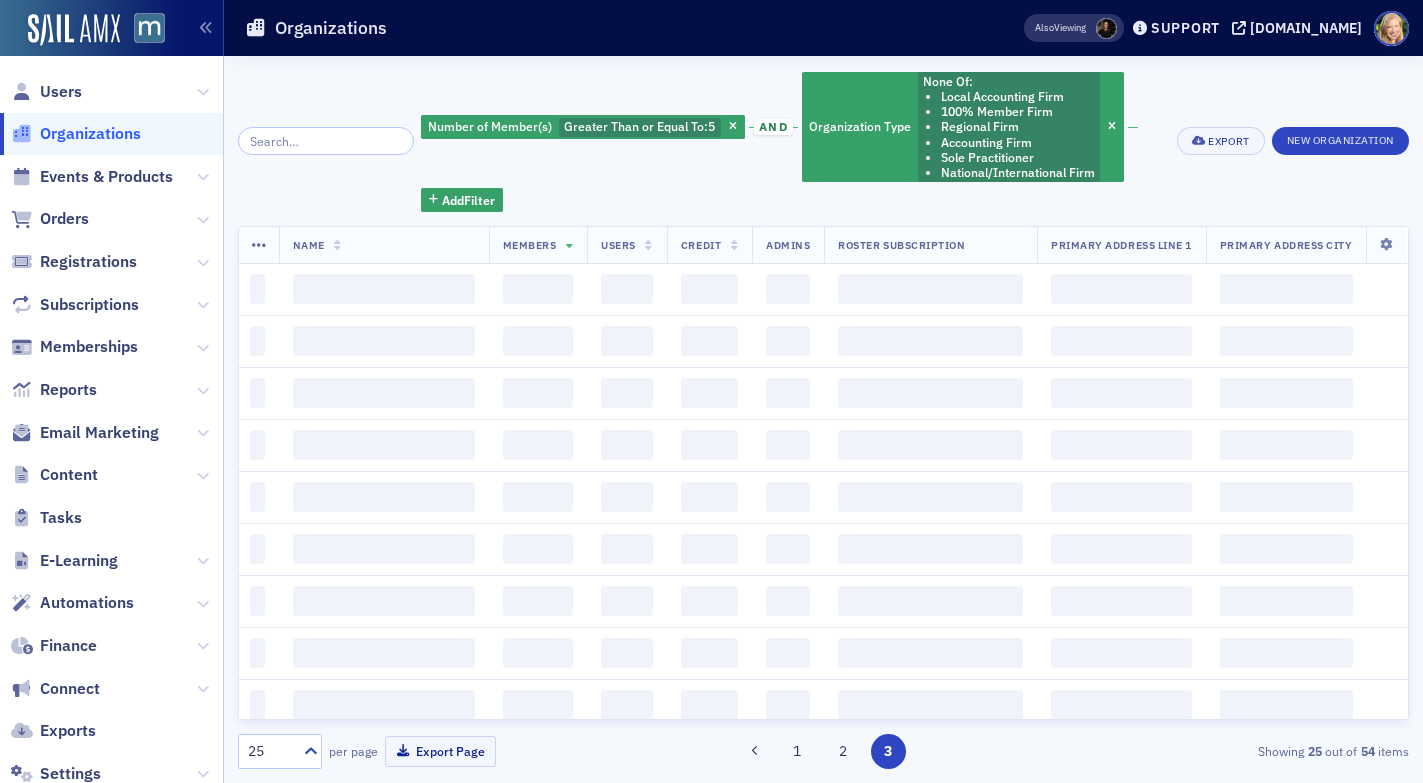 scroll, scrollTop: 0, scrollLeft: 0, axis: both 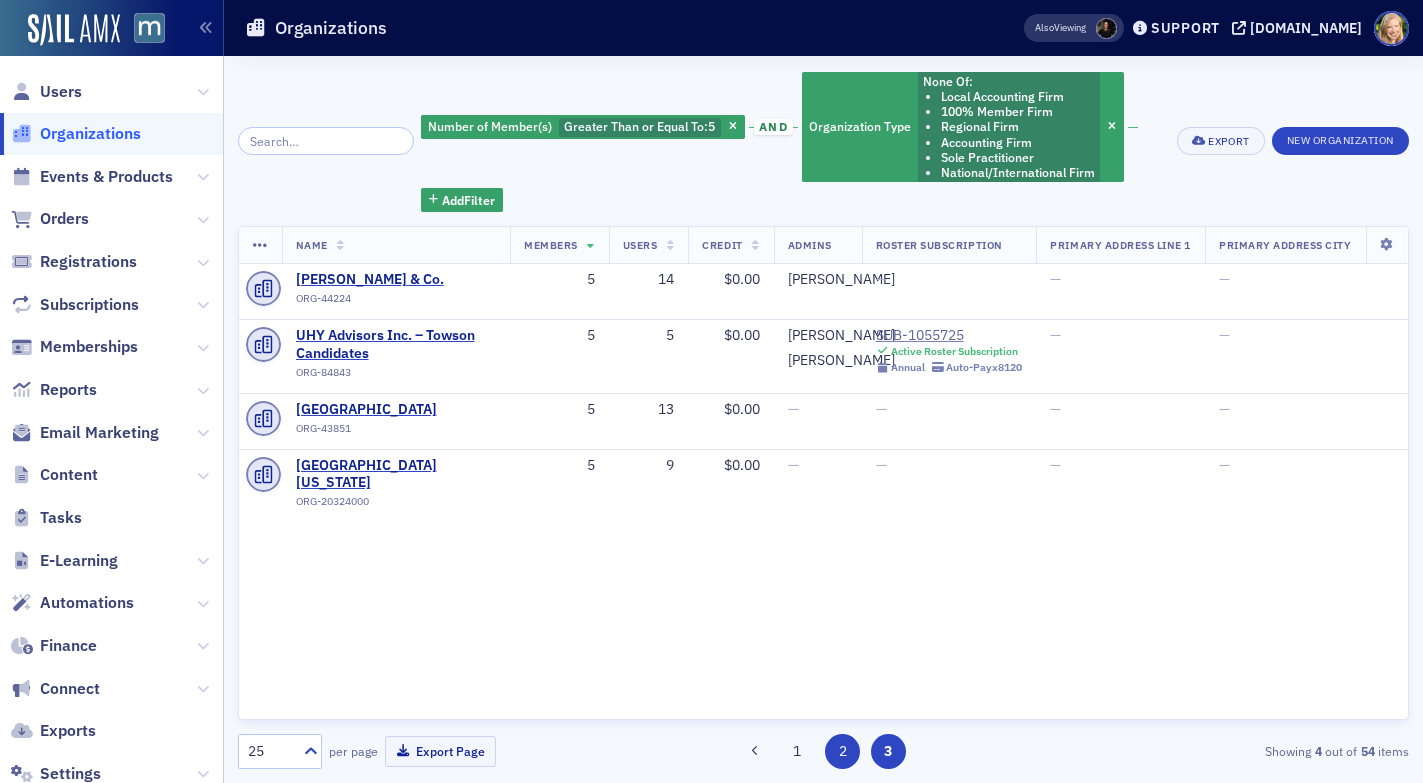 click on "2" 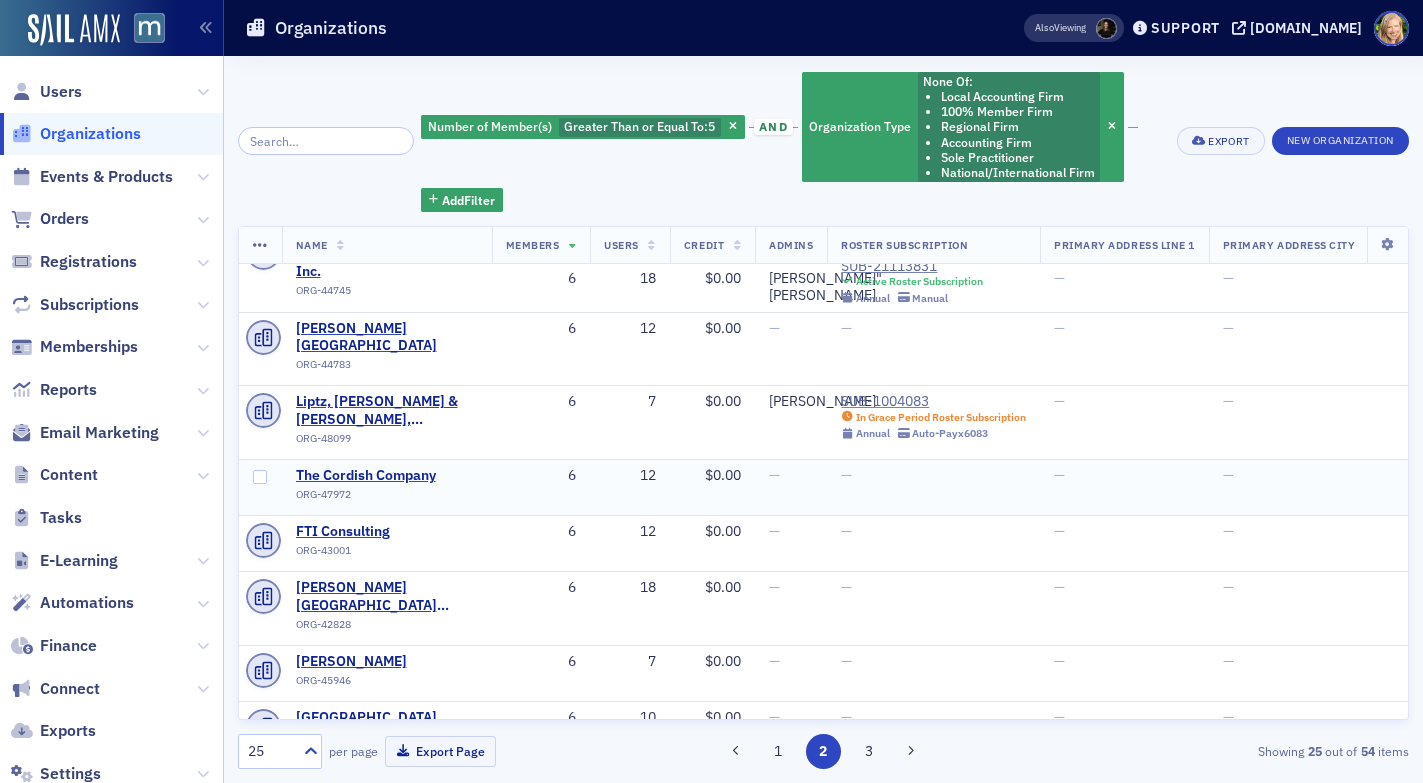 scroll, scrollTop: 484, scrollLeft: 0, axis: vertical 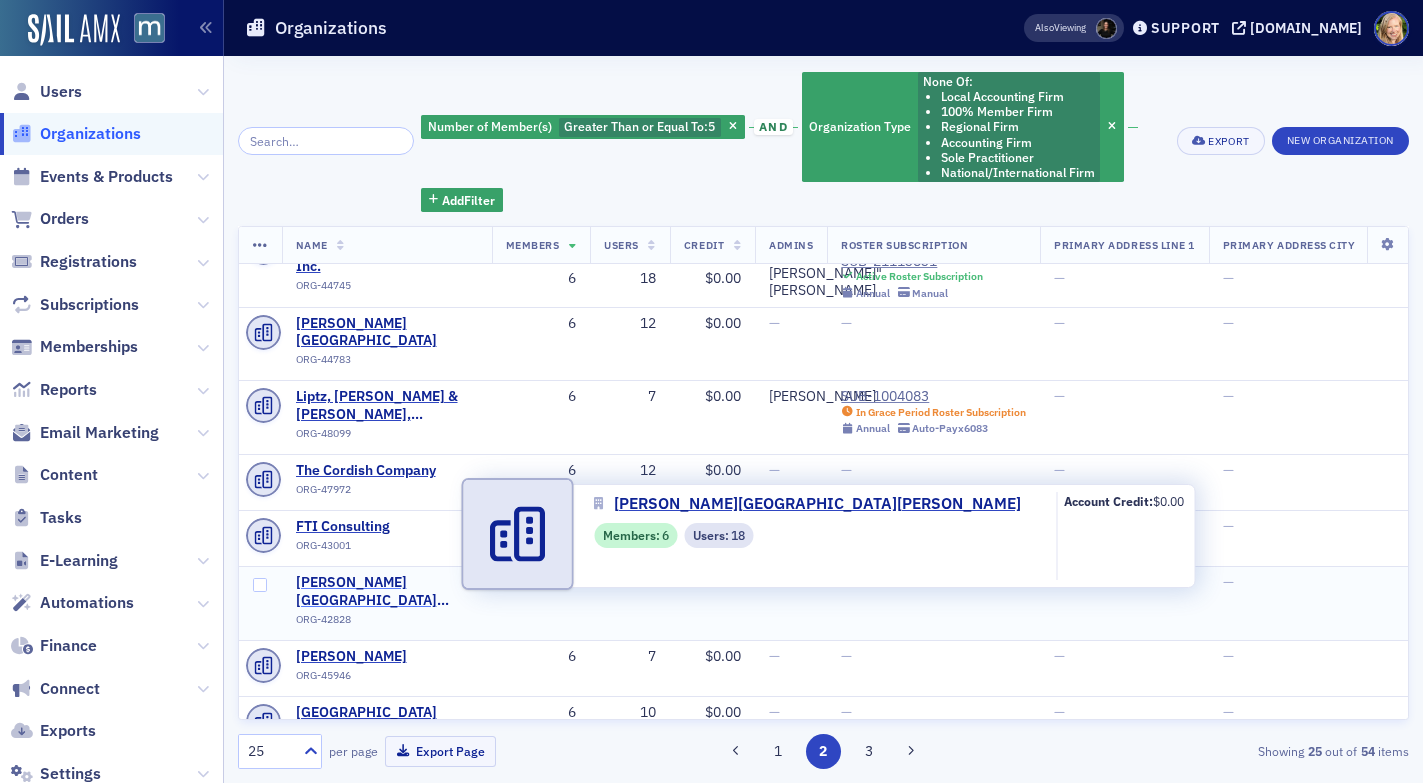 click on "[PERSON_NAME][GEOGRAPHIC_DATA][PERSON_NAME]" 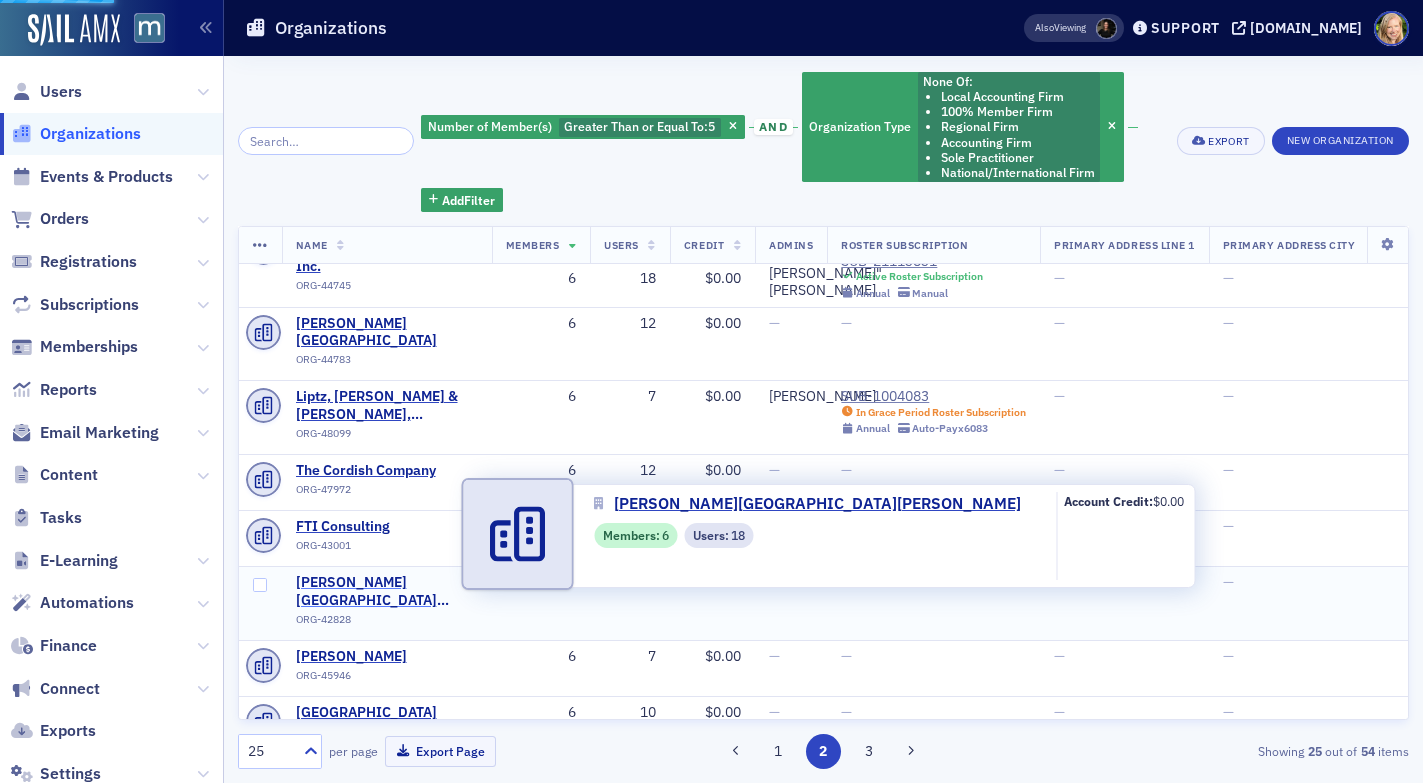 select on "US" 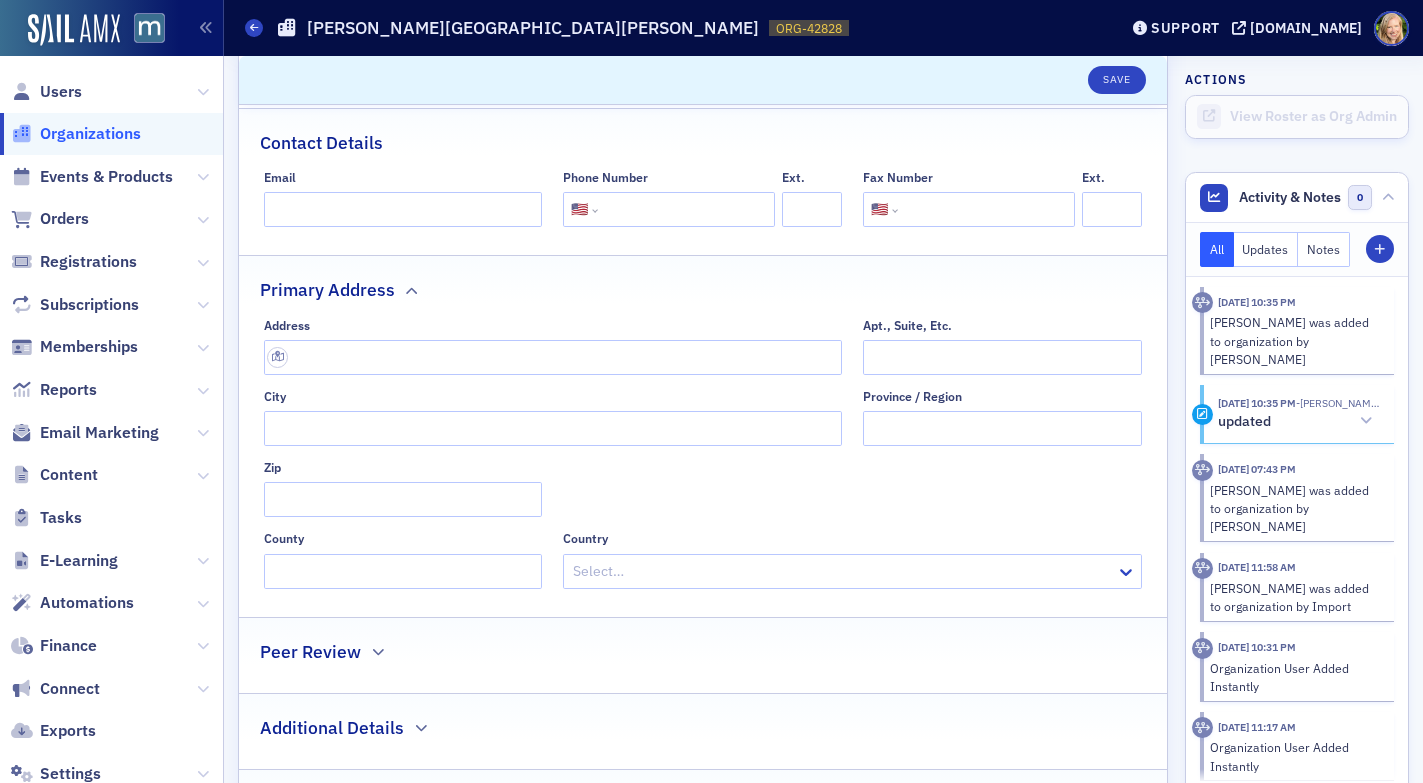 scroll, scrollTop: 1052, scrollLeft: 0, axis: vertical 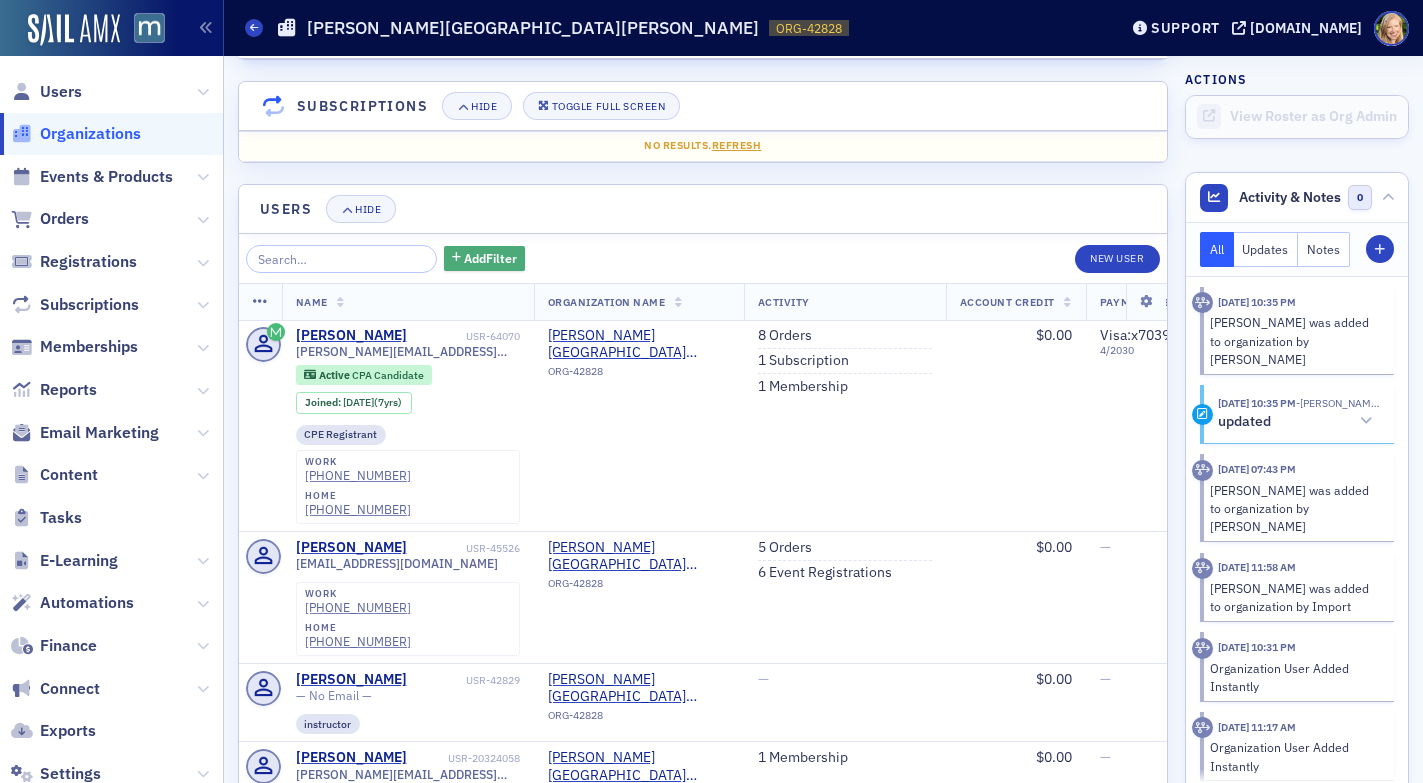 click on "Add  Filter" 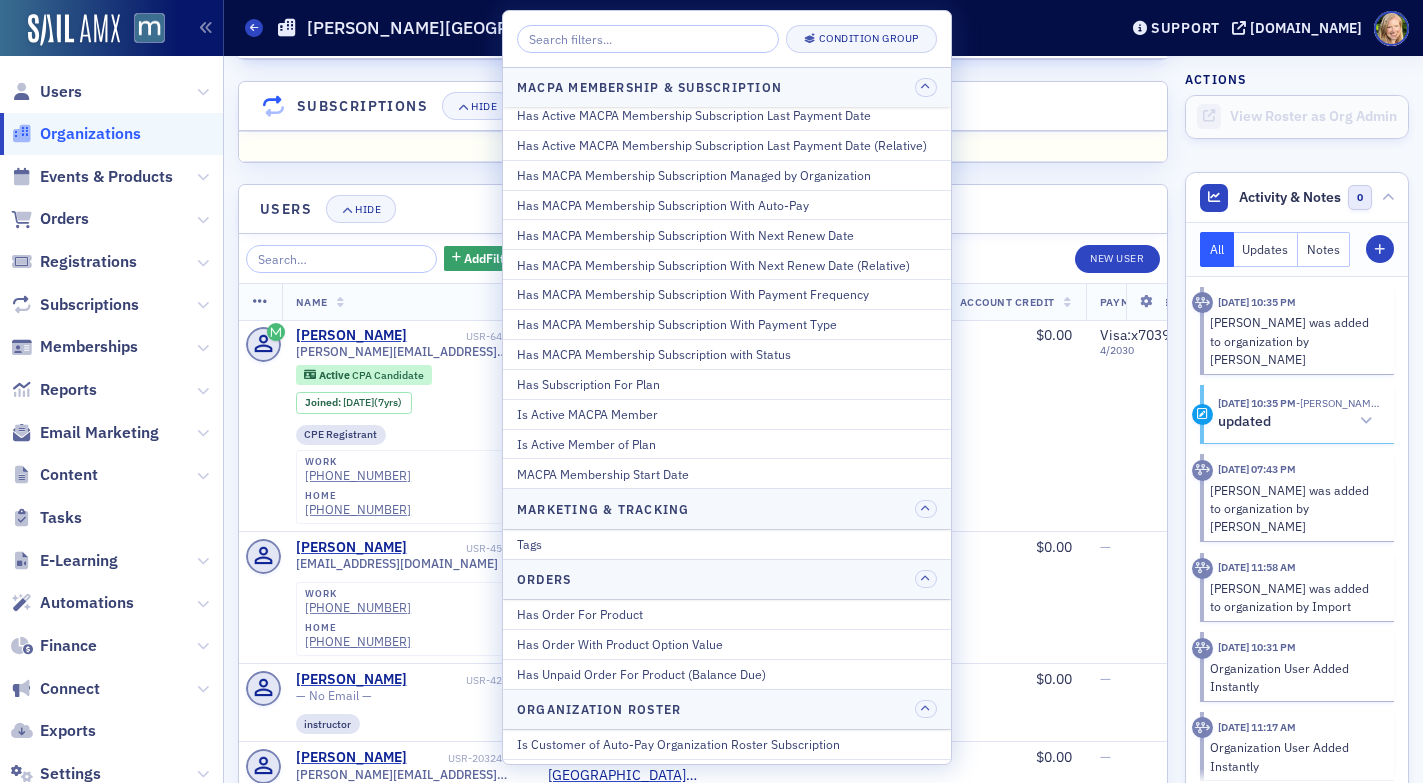 scroll, scrollTop: 670, scrollLeft: 0, axis: vertical 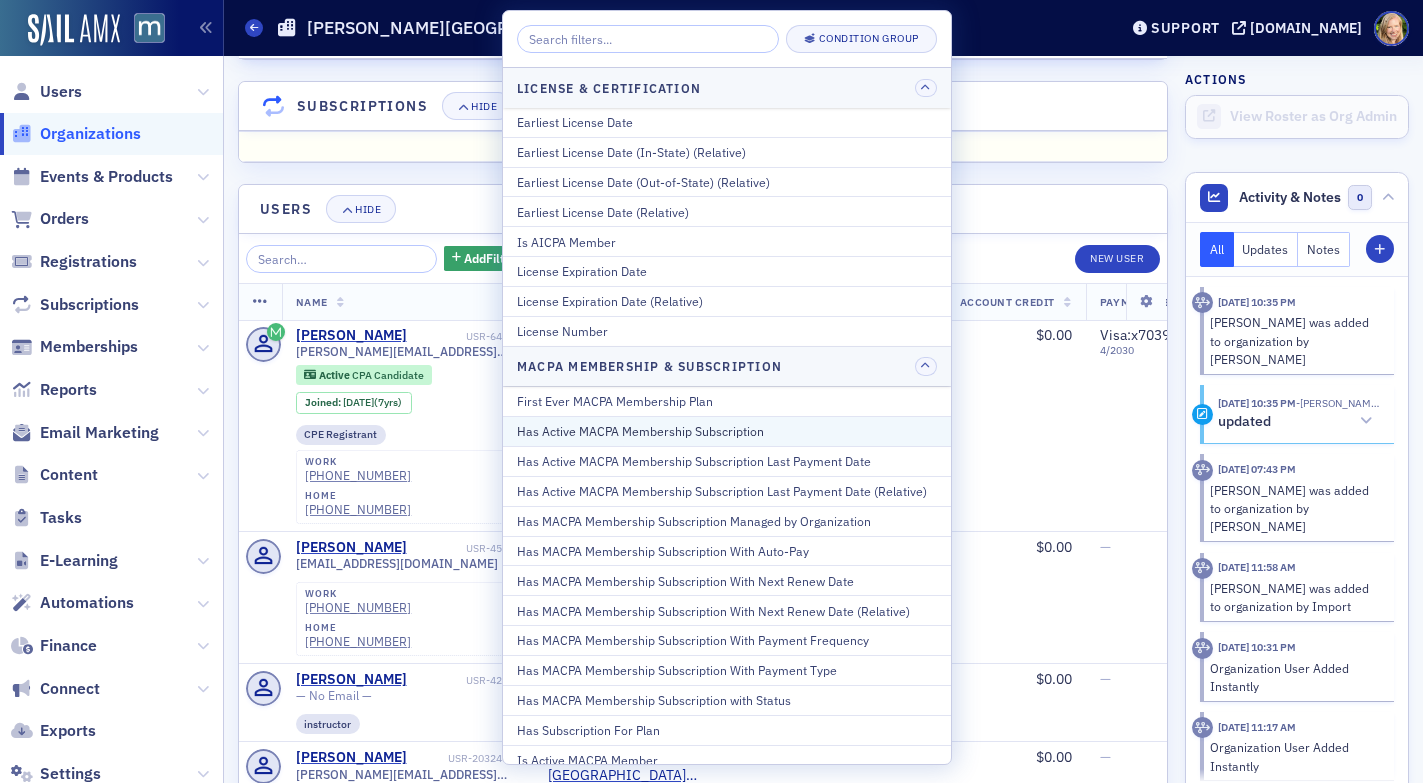 click on "Has Active MACPA Membership Subscription" at bounding box center (727, 431) 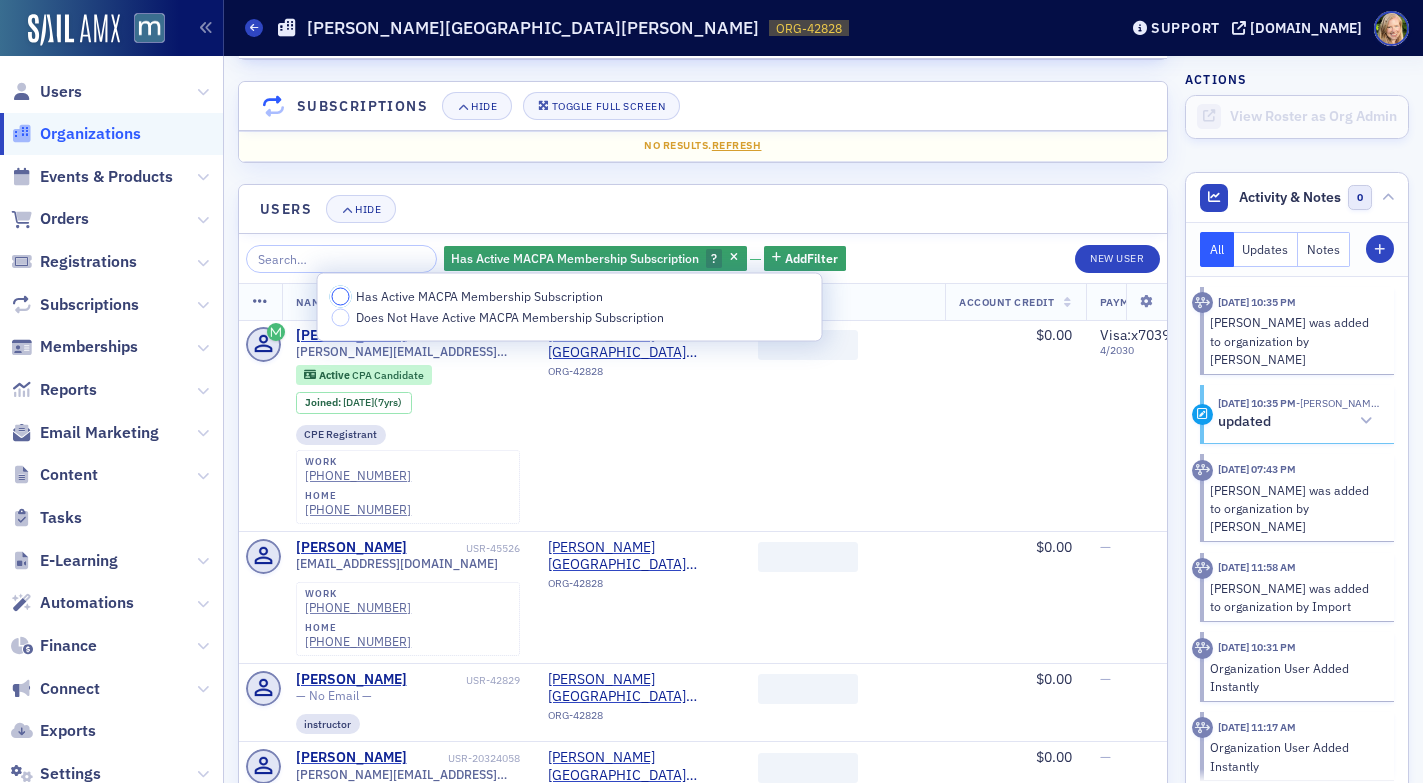 click on "Has Active MACPA Membership Subscription" at bounding box center (341, 297) 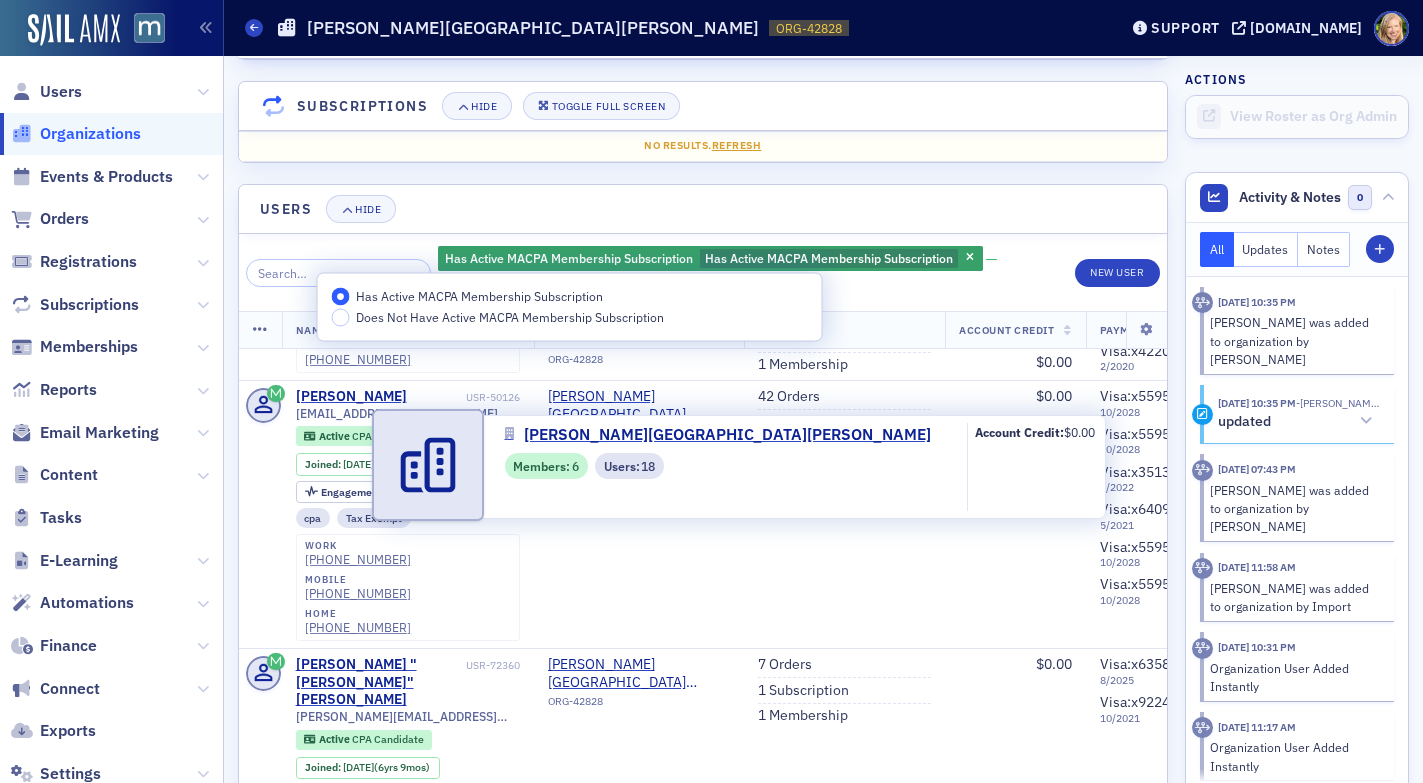 scroll, scrollTop: 568, scrollLeft: 0, axis: vertical 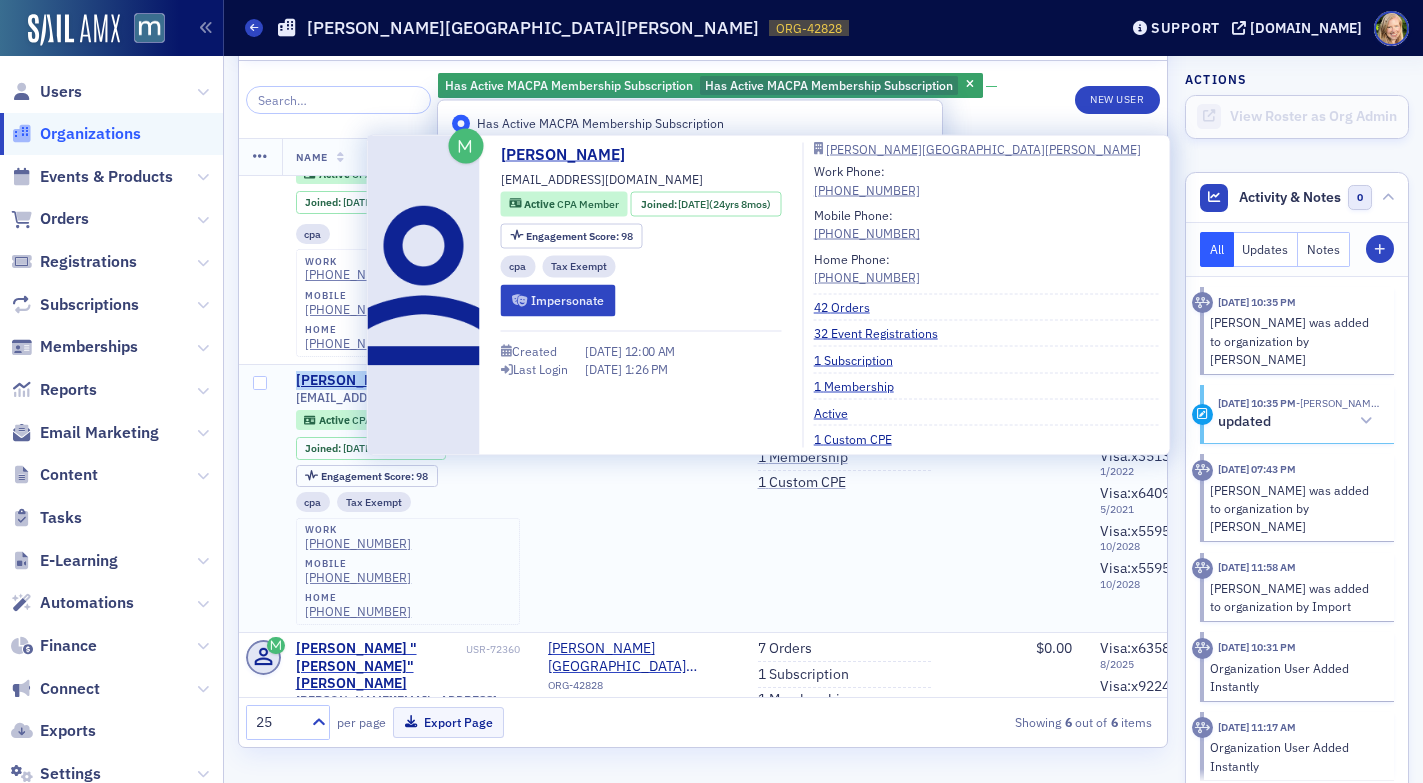 drag, startPoint x: 381, startPoint y: 293, endPoint x: 294, endPoint y: 294, distance: 87.005745 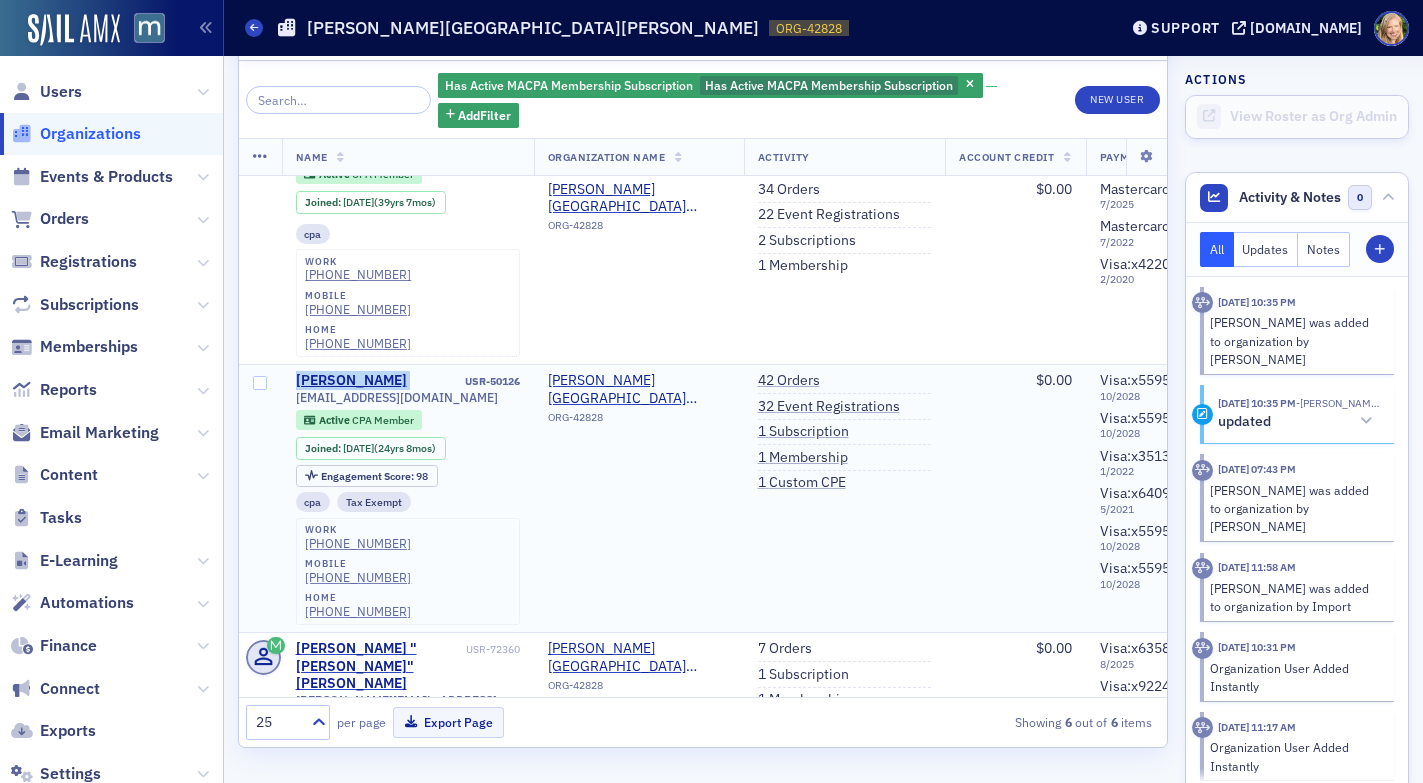copy on "[PERSON_NAME]" 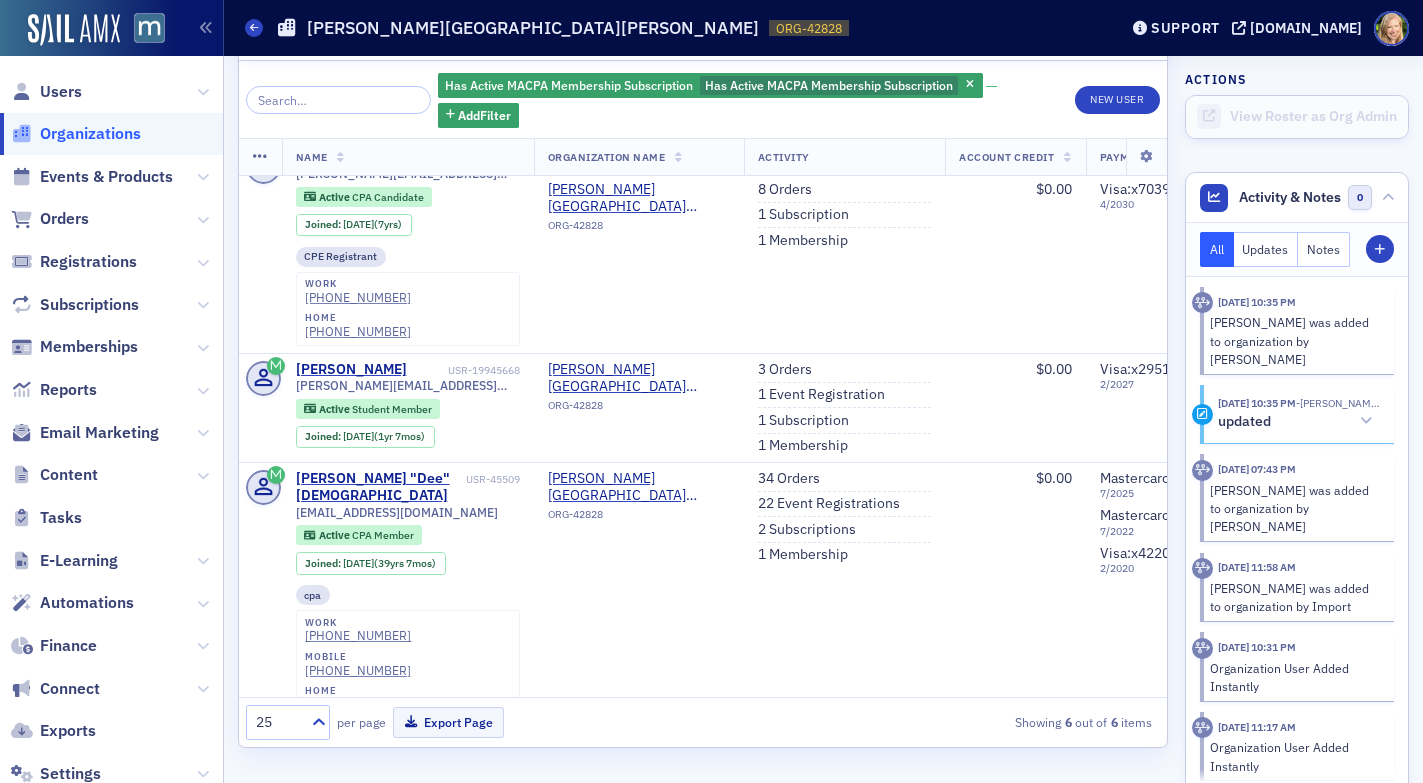 scroll, scrollTop: 0, scrollLeft: 0, axis: both 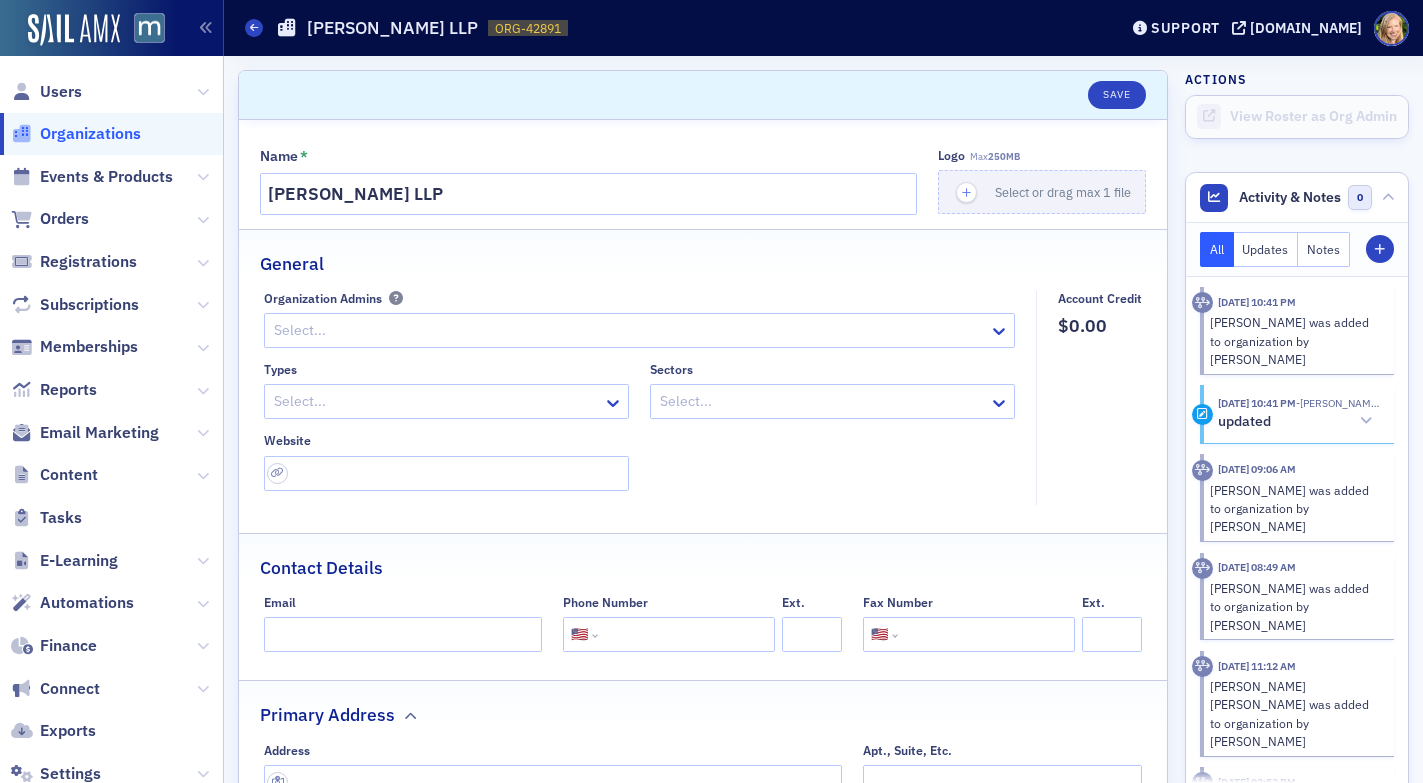 select on "US" 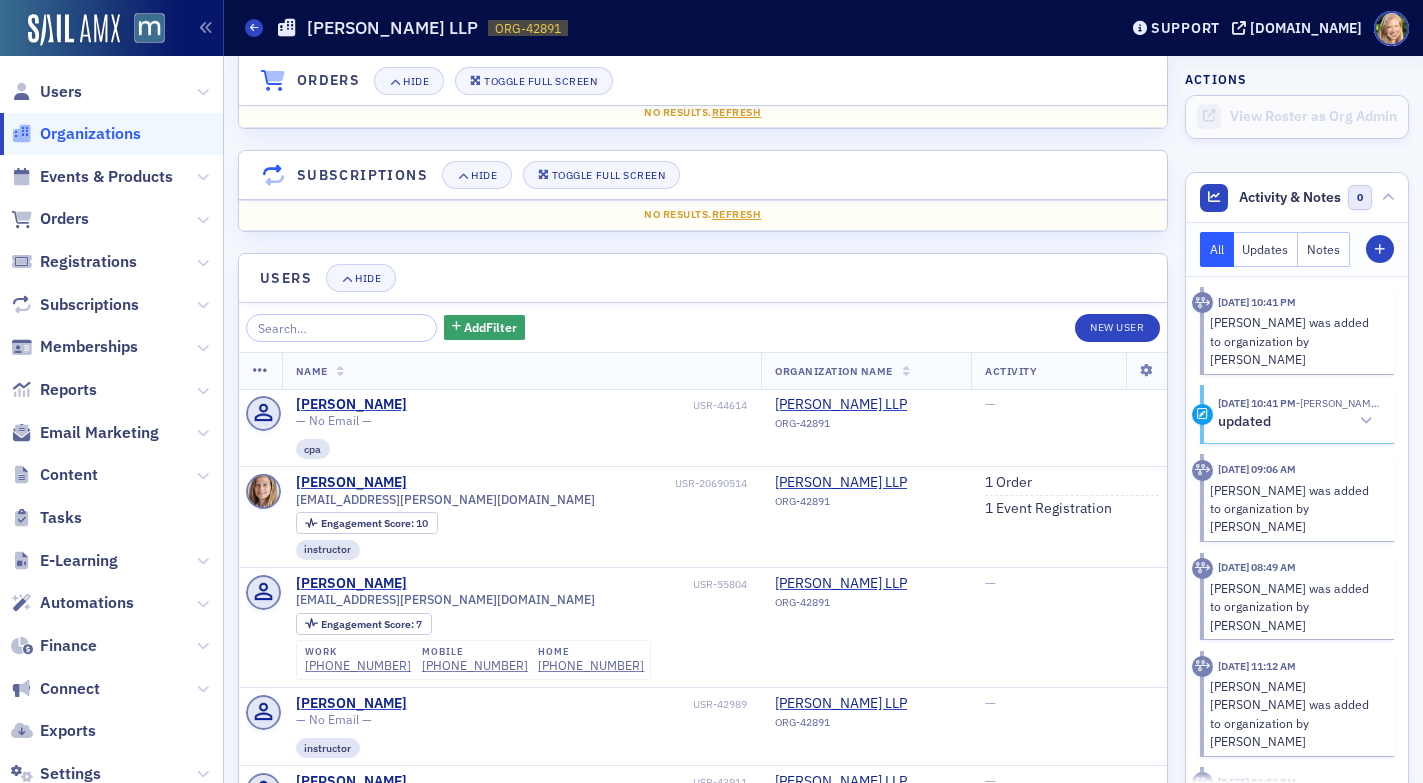 scroll, scrollTop: 1392, scrollLeft: 0, axis: vertical 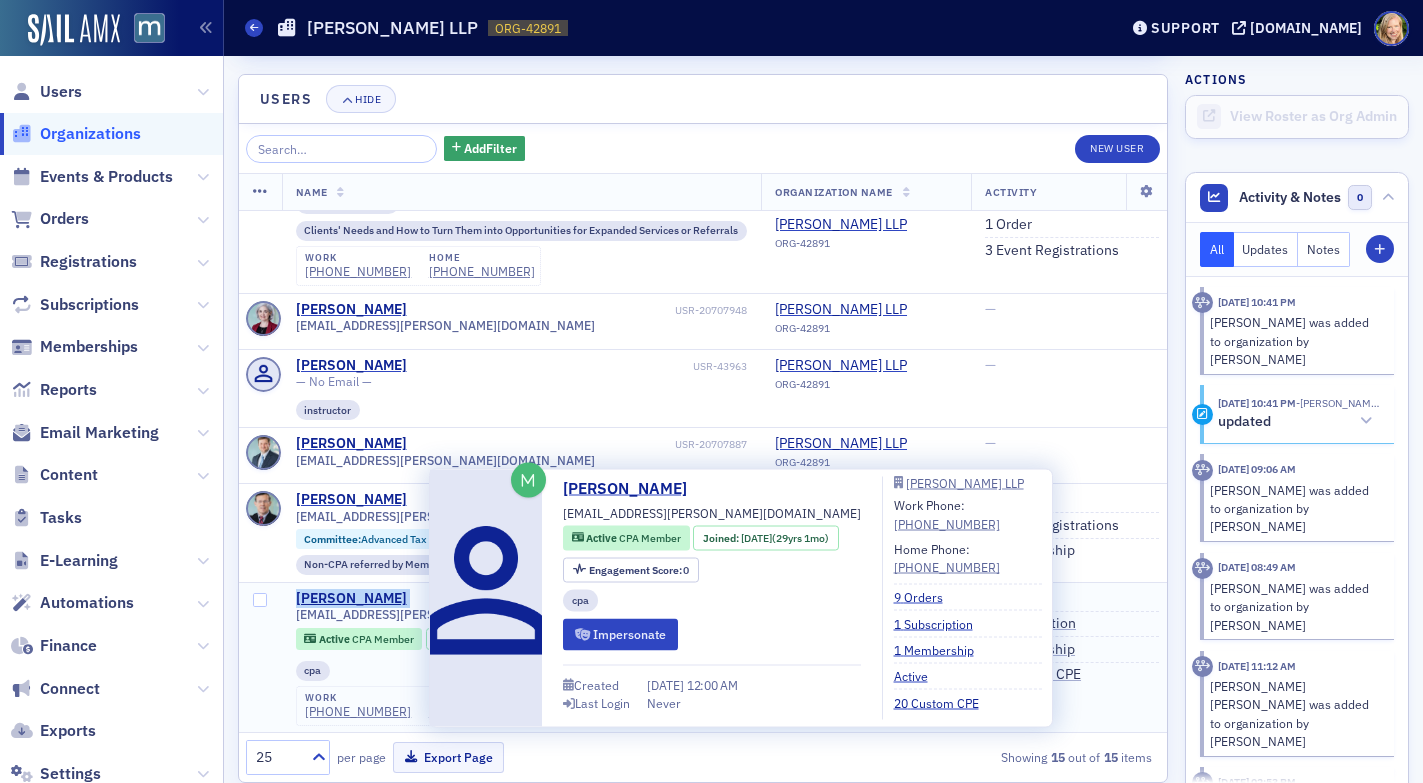 drag, startPoint x: 433, startPoint y: 599, endPoint x: 297, endPoint y: 595, distance: 136.0588 